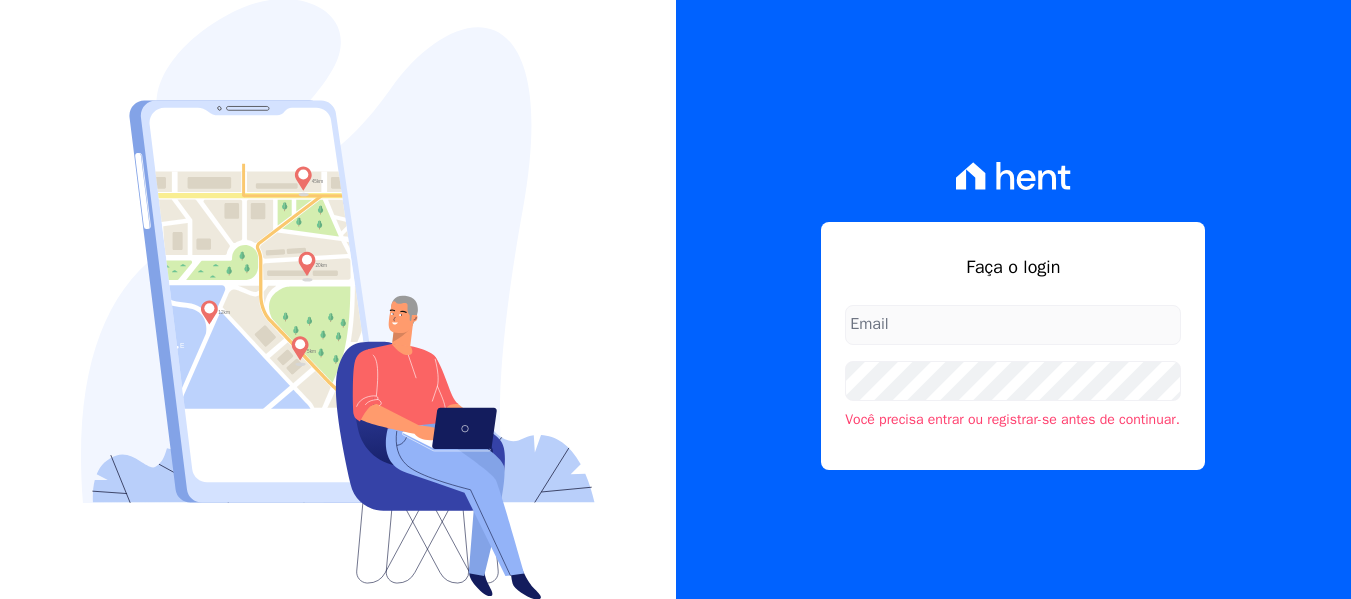 scroll, scrollTop: 0, scrollLeft: 0, axis: both 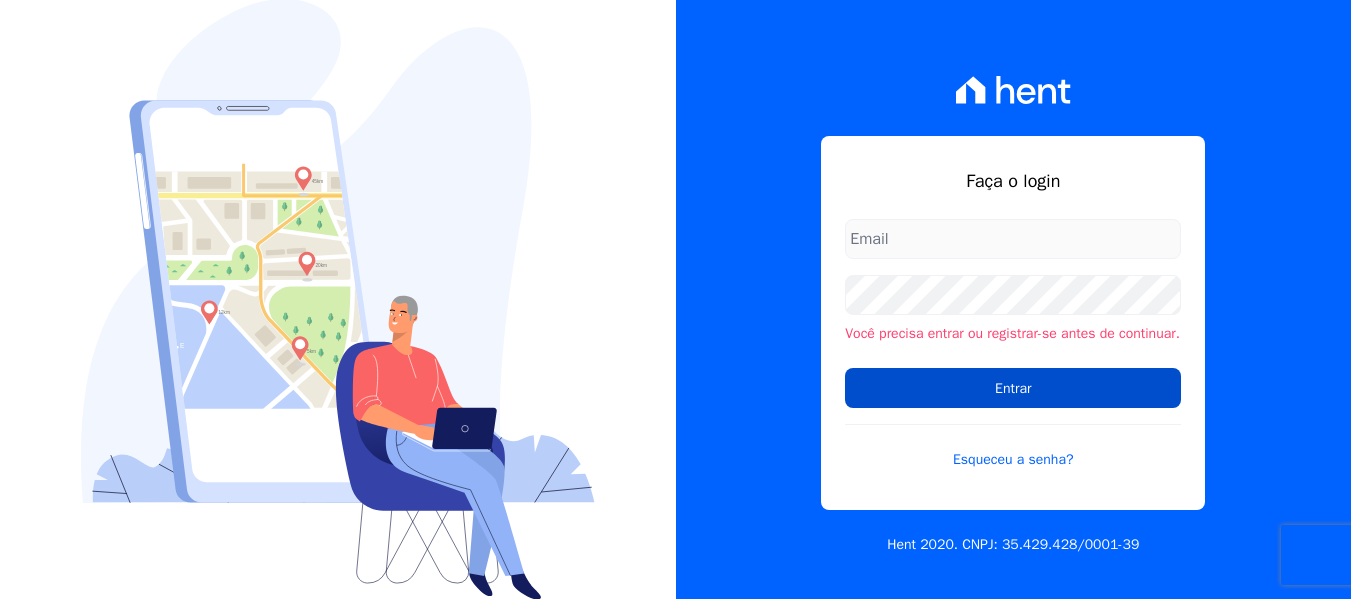 type on "[PERSON_NAME][EMAIL_ADDRESS][DOMAIN_NAME]" 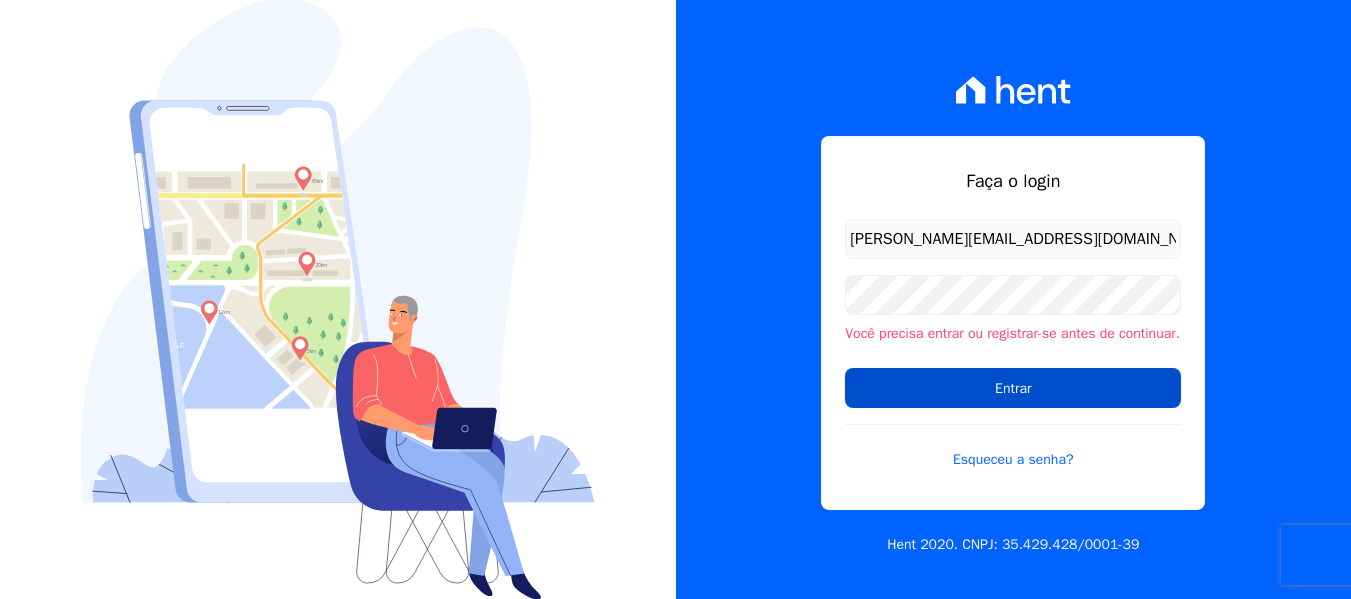 click on "Entrar" at bounding box center (1013, 388) 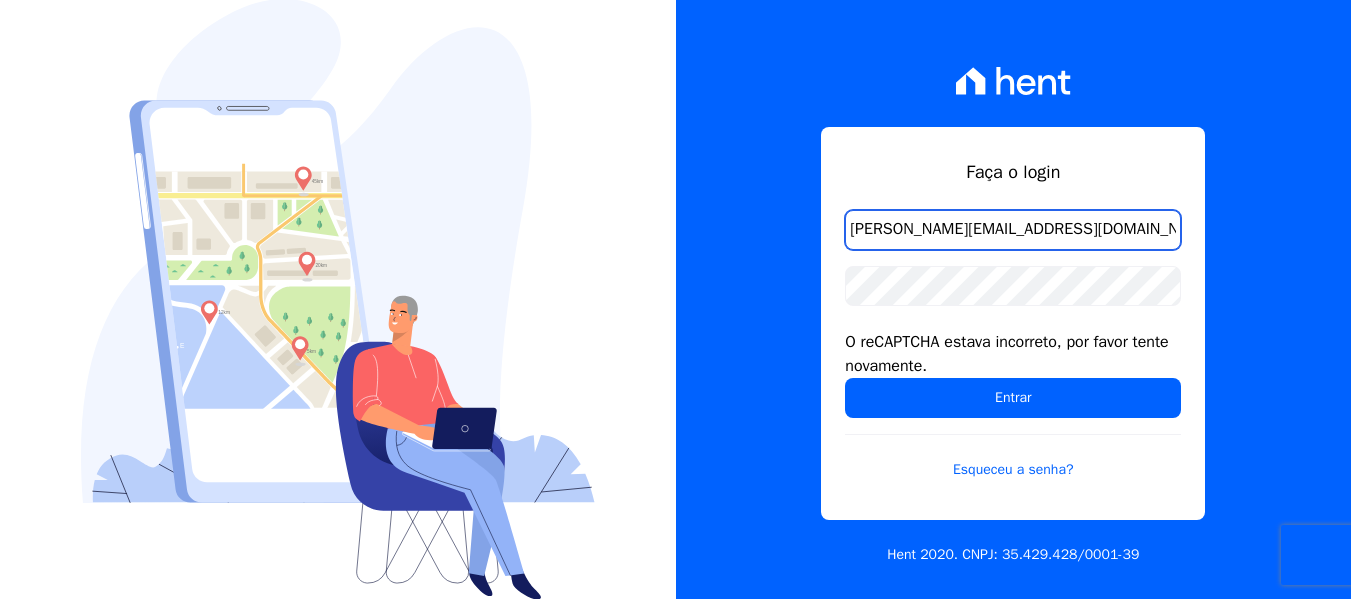 scroll, scrollTop: 0, scrollLeft: 0, axis: both 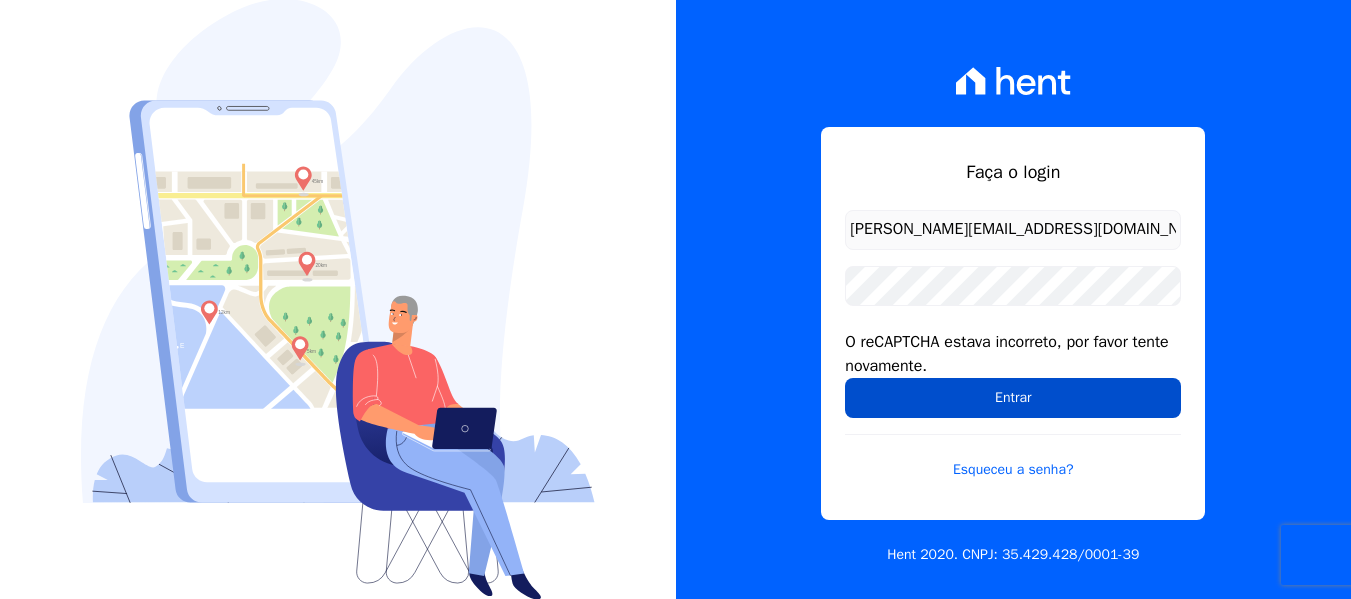 click on "Entrar" at bounding box center [1013, 398] 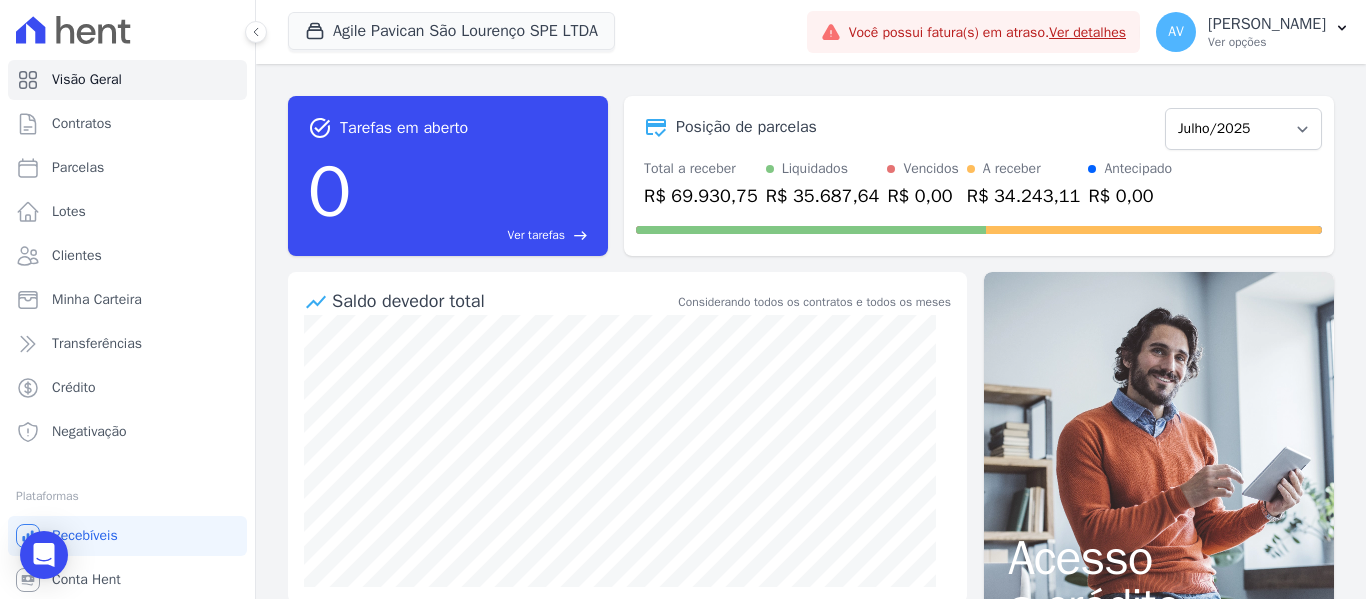 scroll, scrollTop: 0, scrollLeft: 0, axis: both 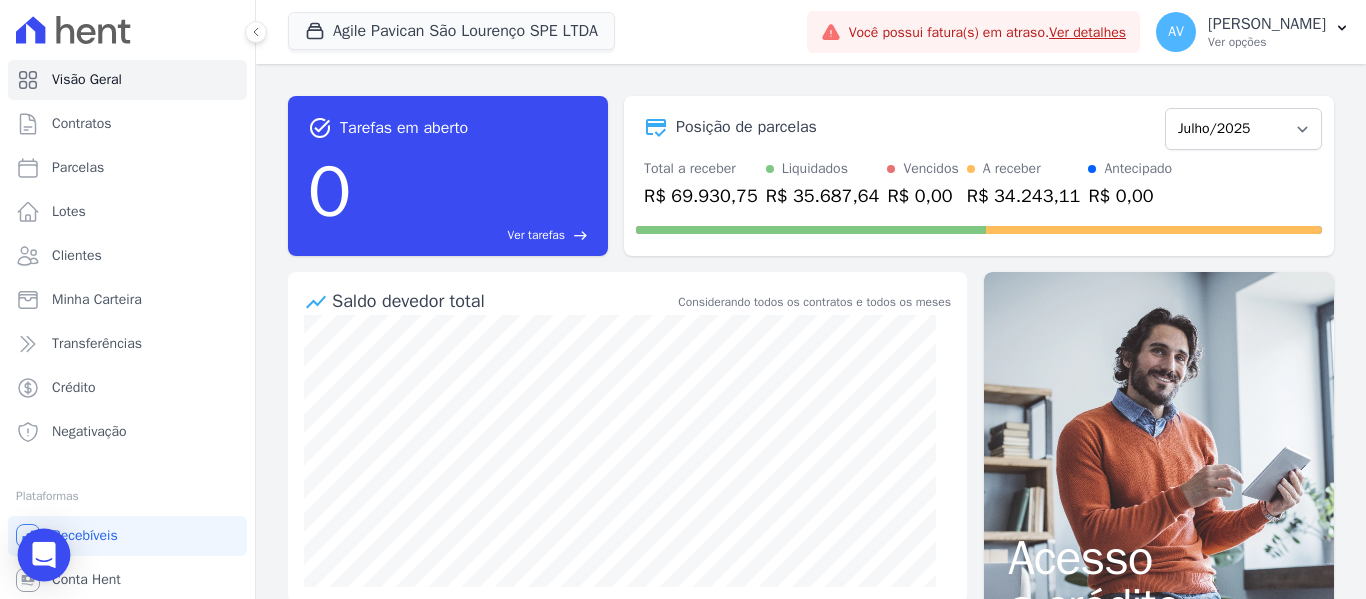 click 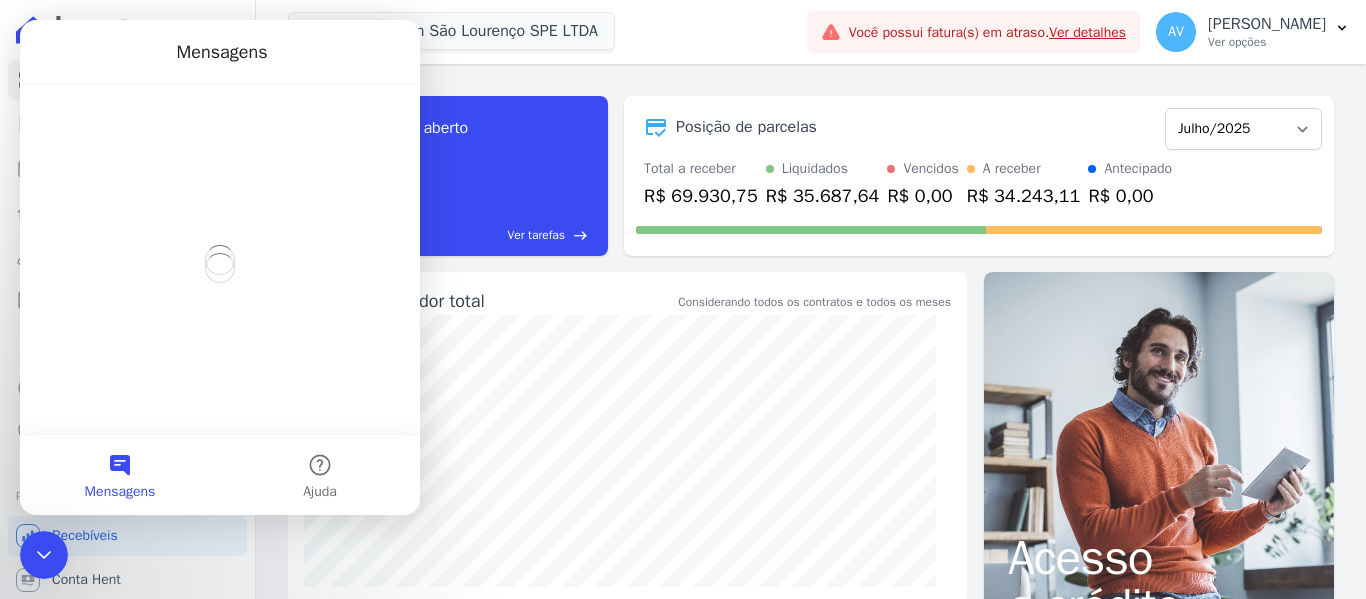 scroll, scrollTop: 0, scrollLeft: 0, axis: both 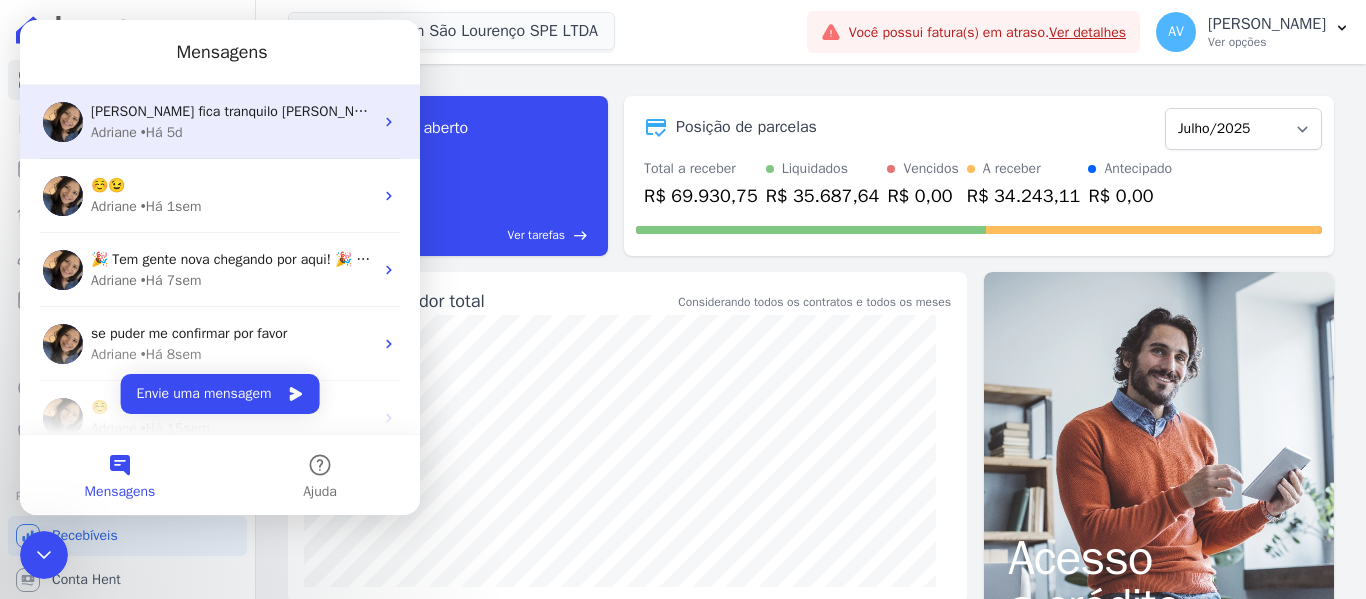 click on "hahaha fica tranquilo André. O time de onboarding irá te auxiliar. Vai dar certo. = )" at bounding box center (405, 111) 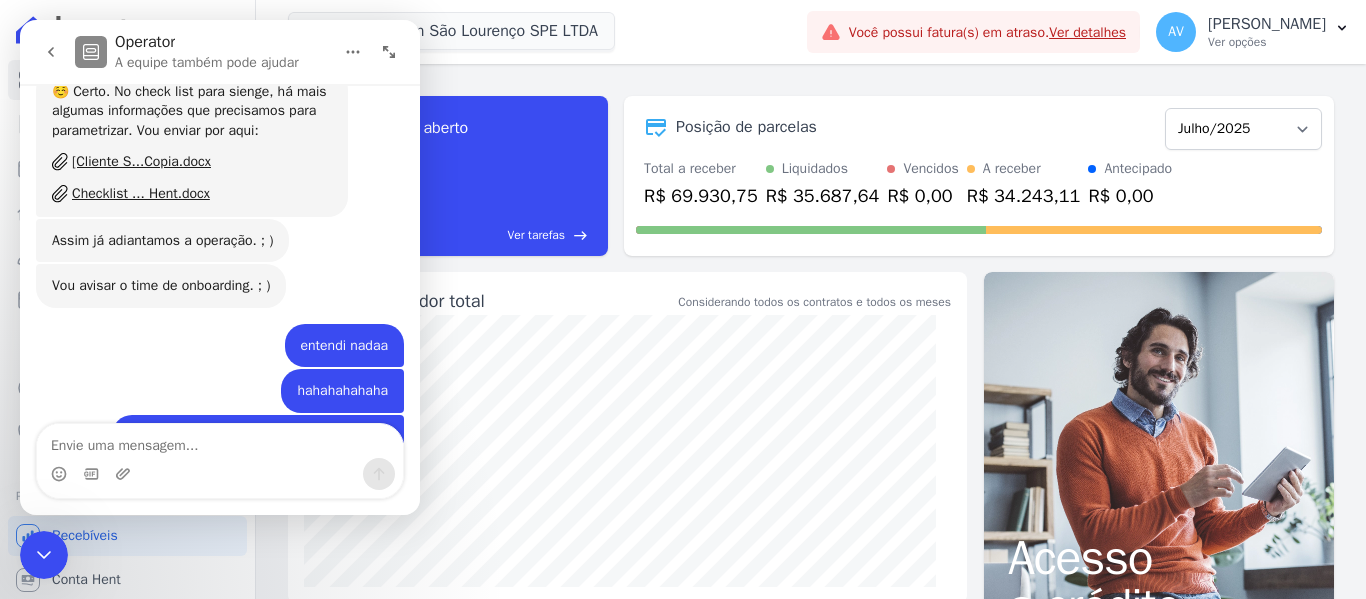scroll, scrollTop: 2576, scrollLeft: 0, axis: vertical 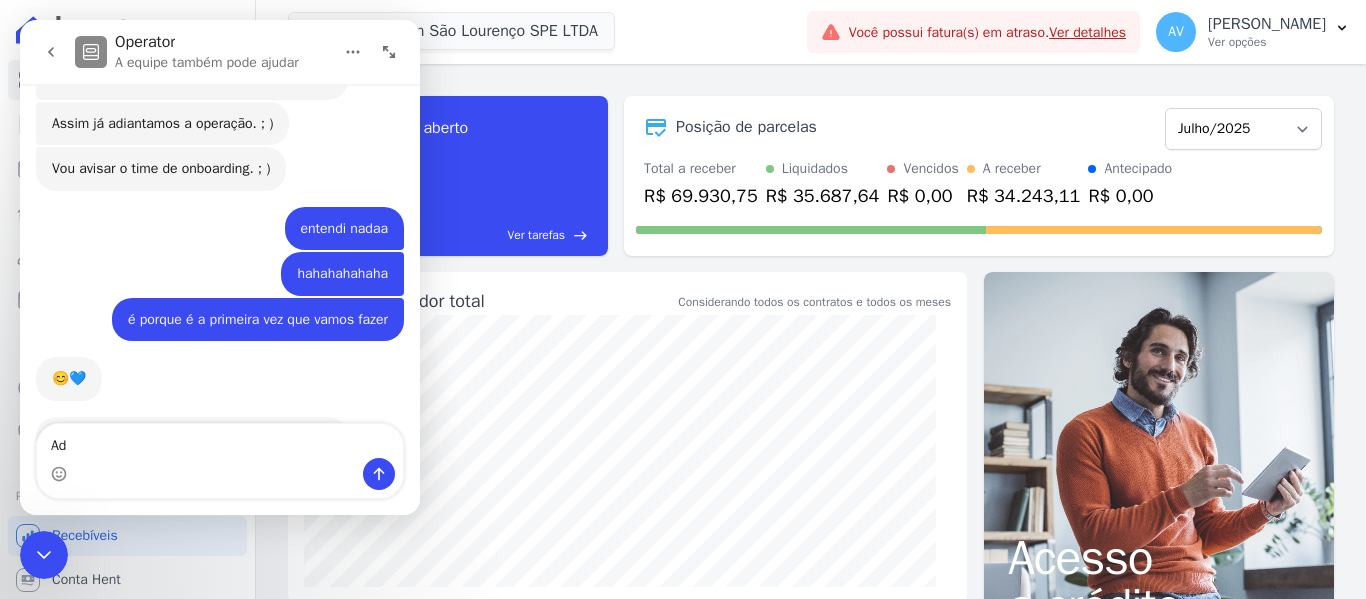 type on "A" 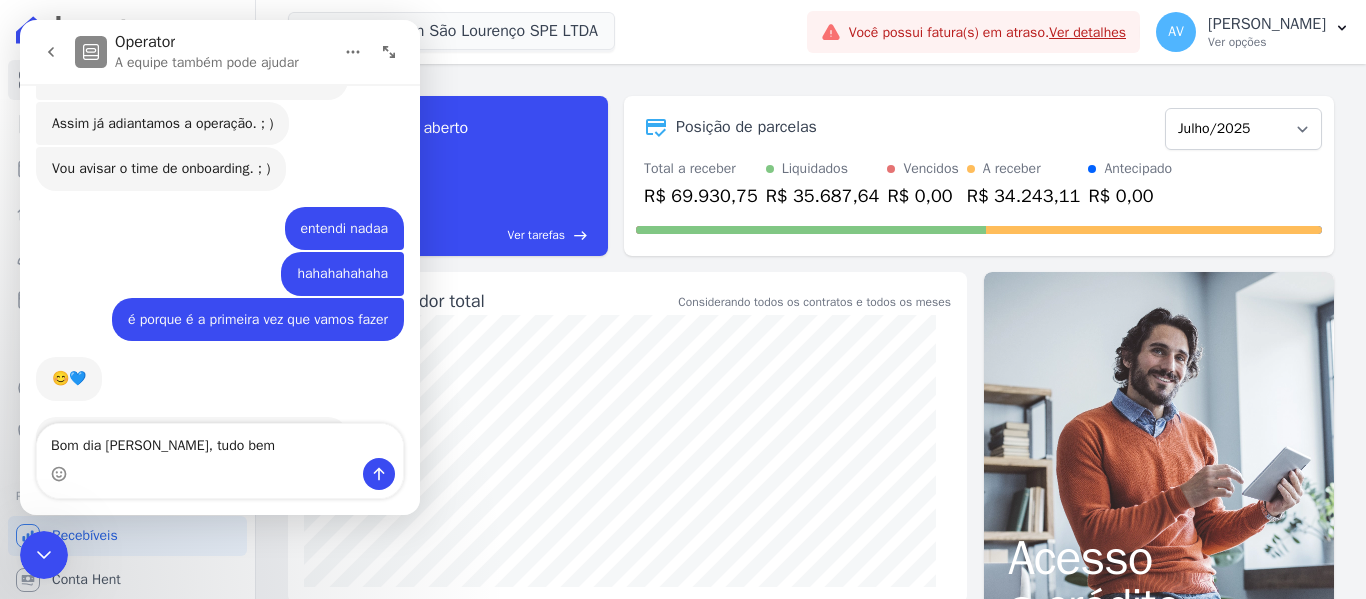 type on "Bom dia Adriane, tudo bem?" 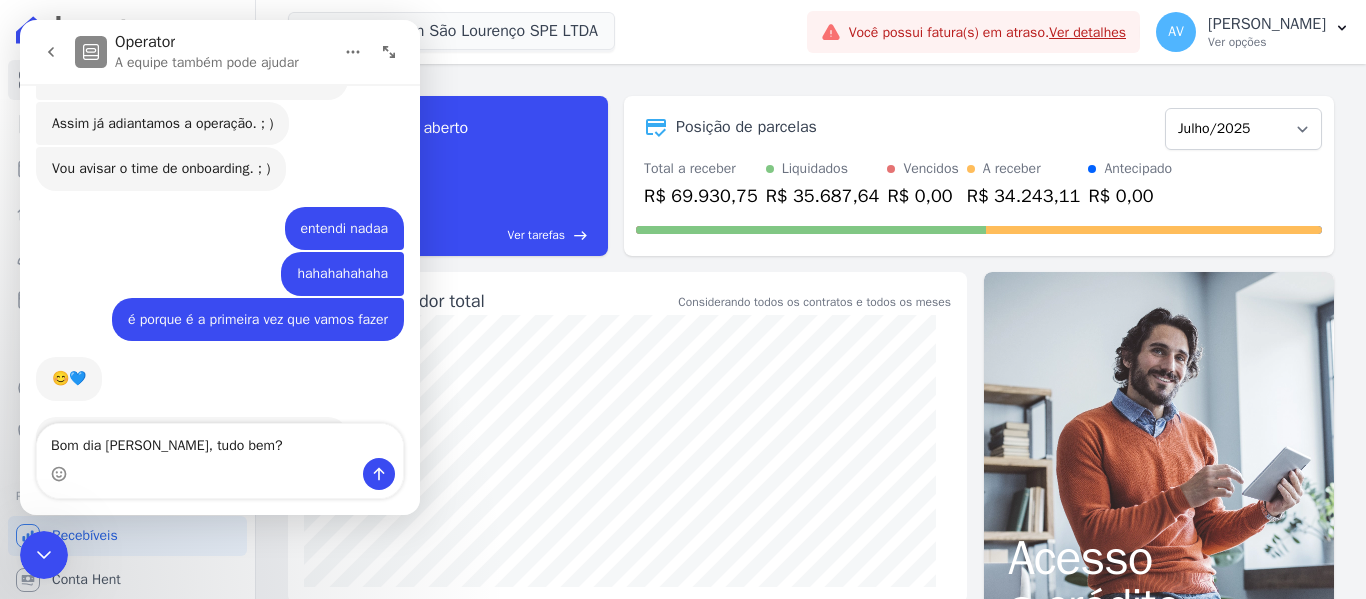 type 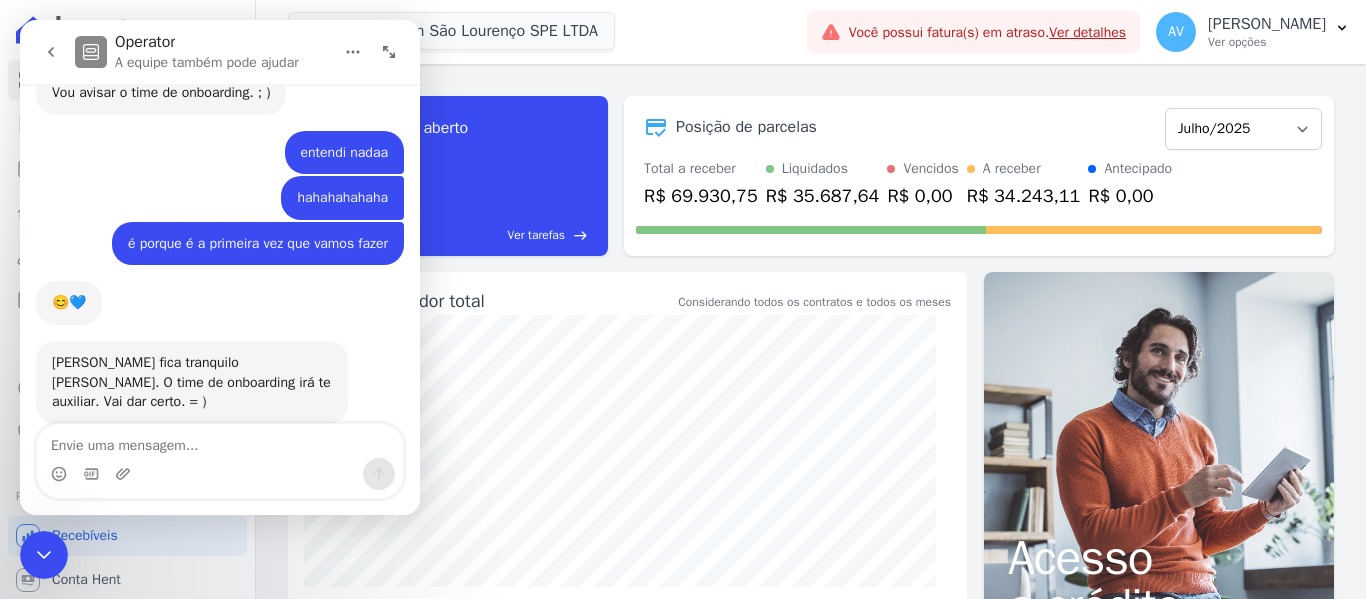 scroll, scrollTop: 2663, scrollLeft: 0, axis: vertical 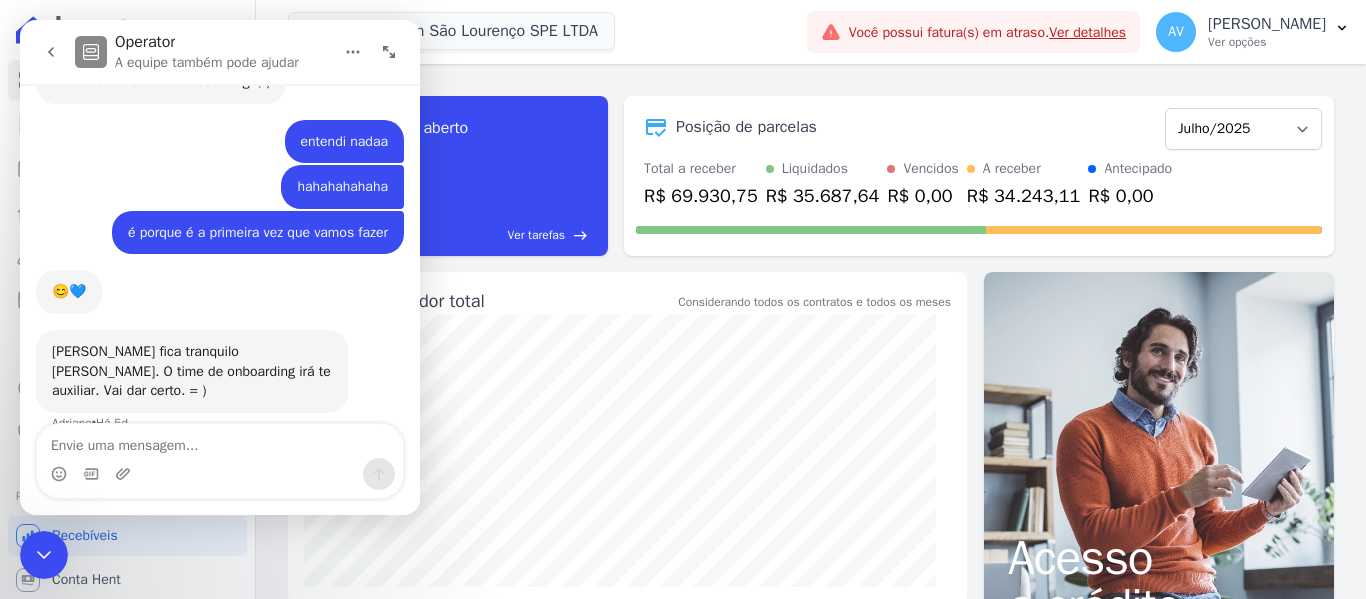 drag, startPoint x: 39, startPoint y: 540, endPoint x: 128, endPoint y: 992, distance: 460.67883 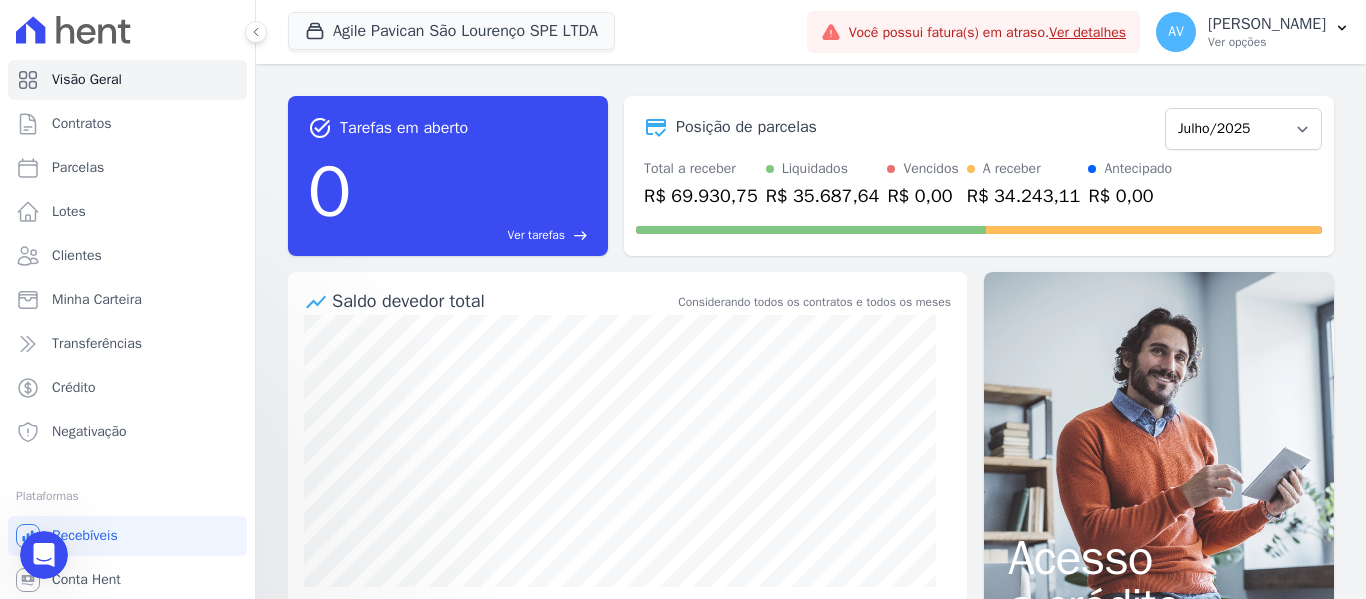 scroll, scrollTop: 0, scrollLeft: 0, axis: both 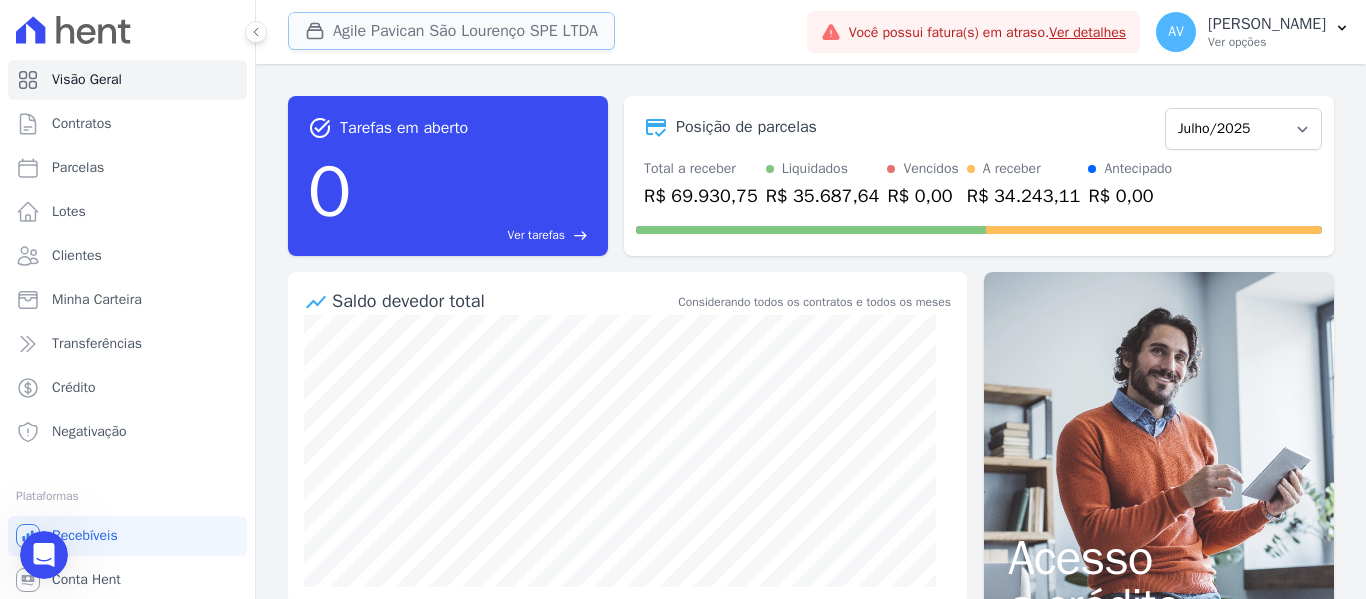 click on "Agile Pavican São Lourenço SPE LTDA" at bounding box center [451, 31] 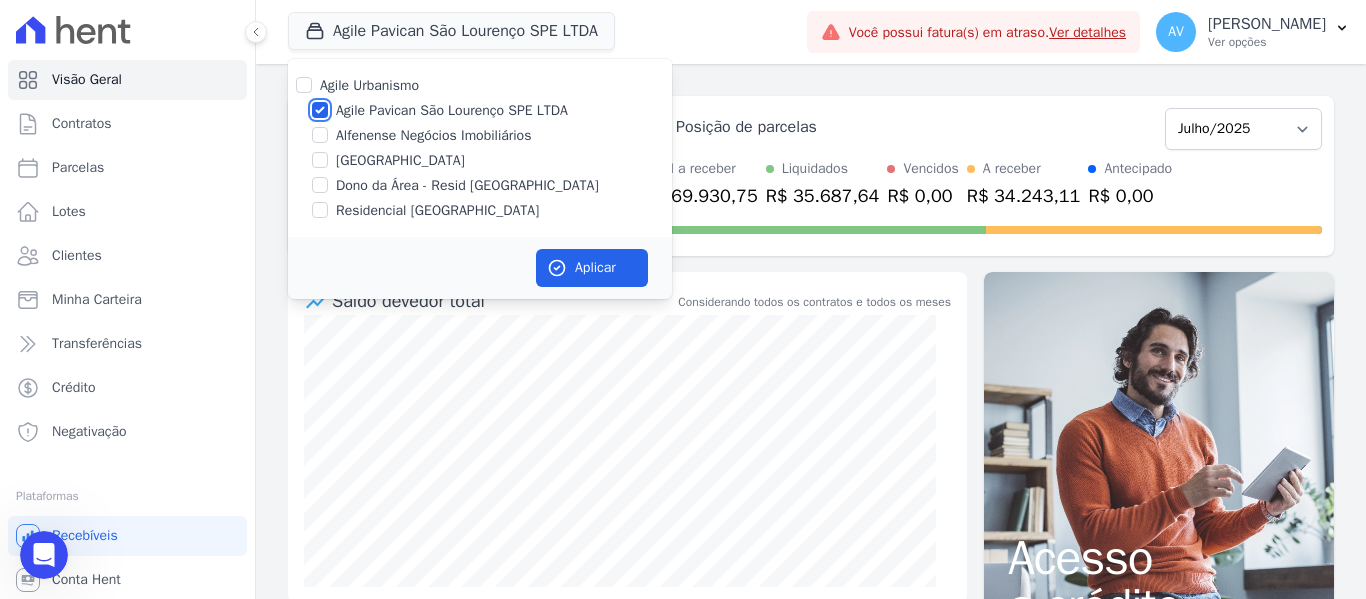 click on "Agile Pavican São Lourenço SPE LTDA" at bounding box center [320, 110] 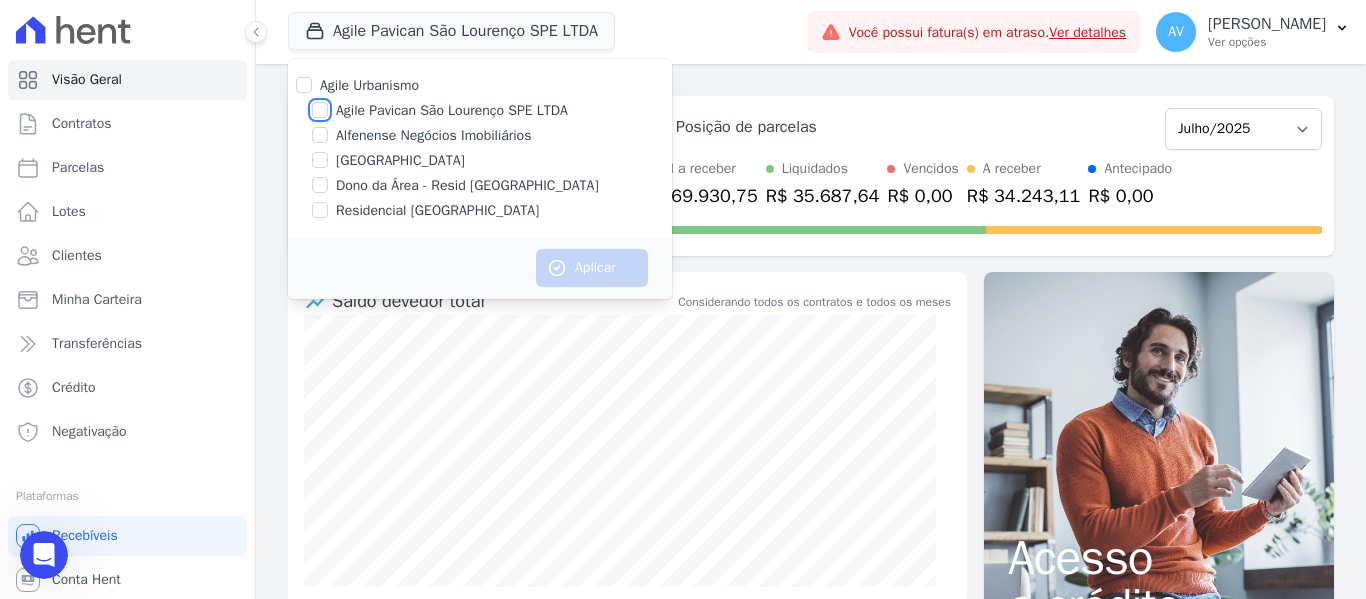 click on "Agile Pavican São Lourenço SPE LTDA" at bounding box center [320, 110] 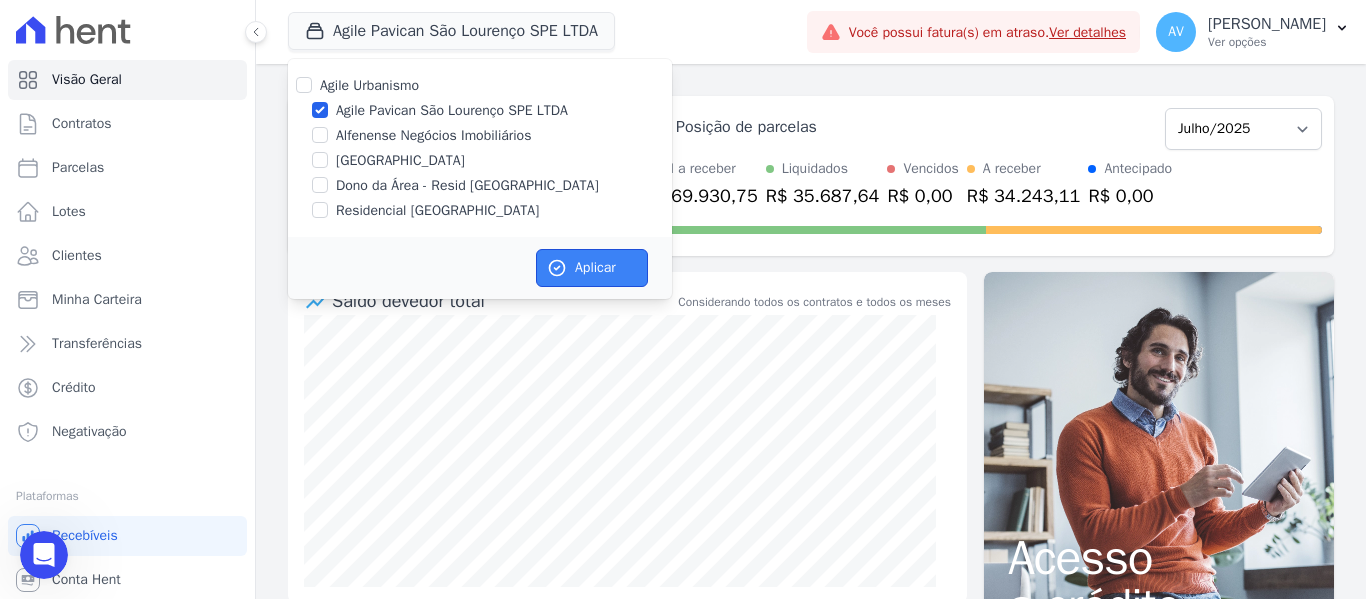 click on "Aplicar" at bounding box center (592, 268) 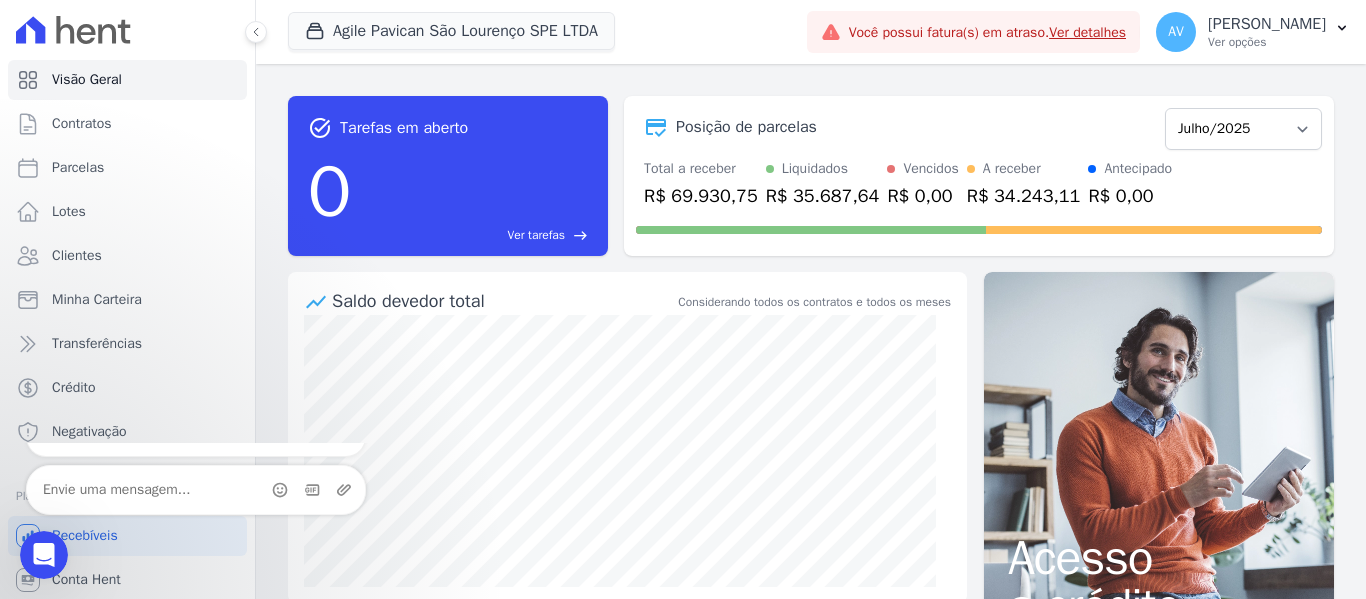 scroll, scrollTop: 0, scrollLeft: 0, axis: both 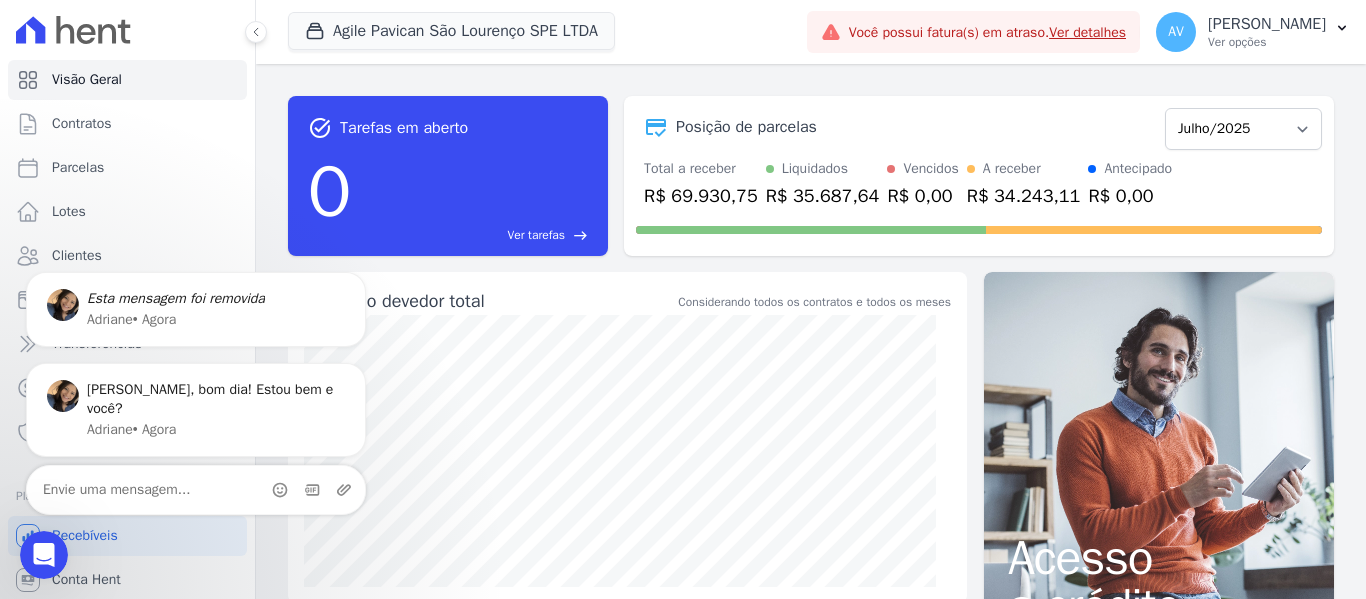 click 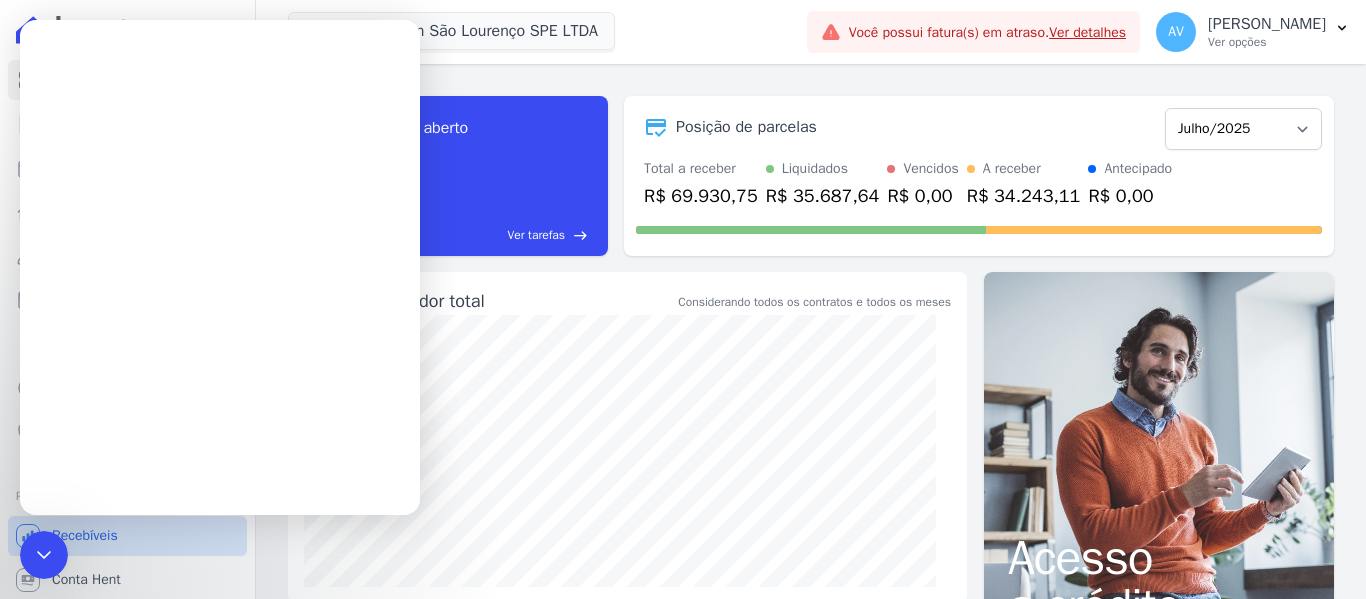 scroll, scrollTop: 0, scrollLeft: 0, axis: both 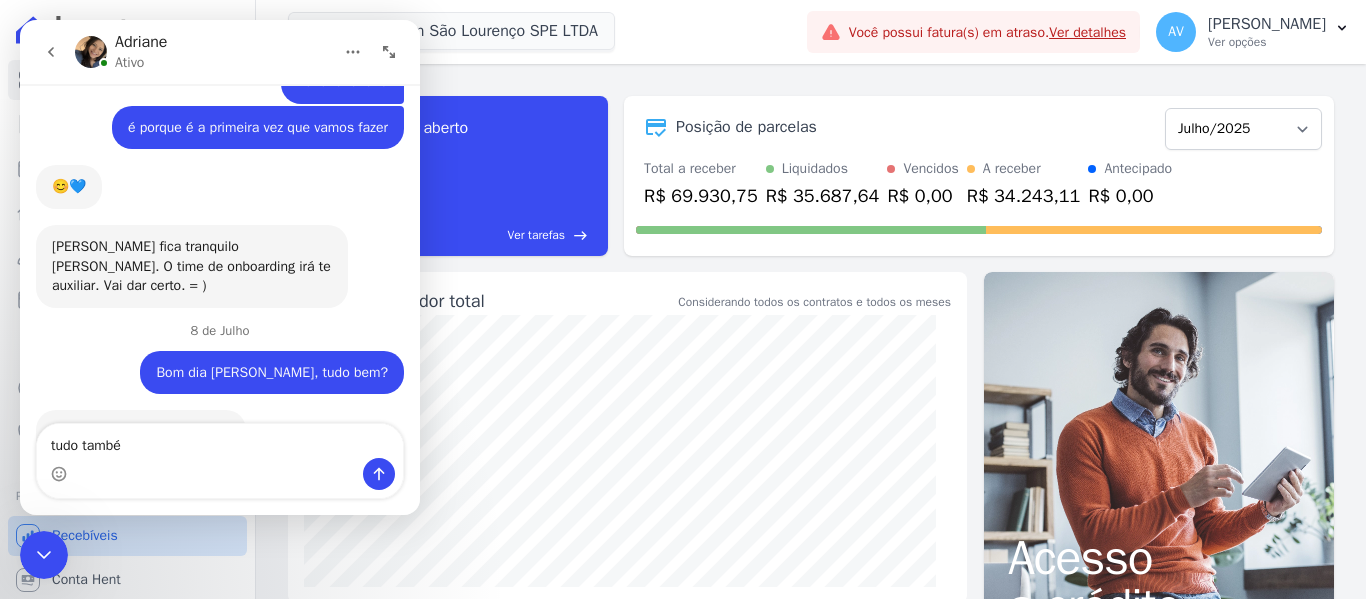 type on "tudo também" 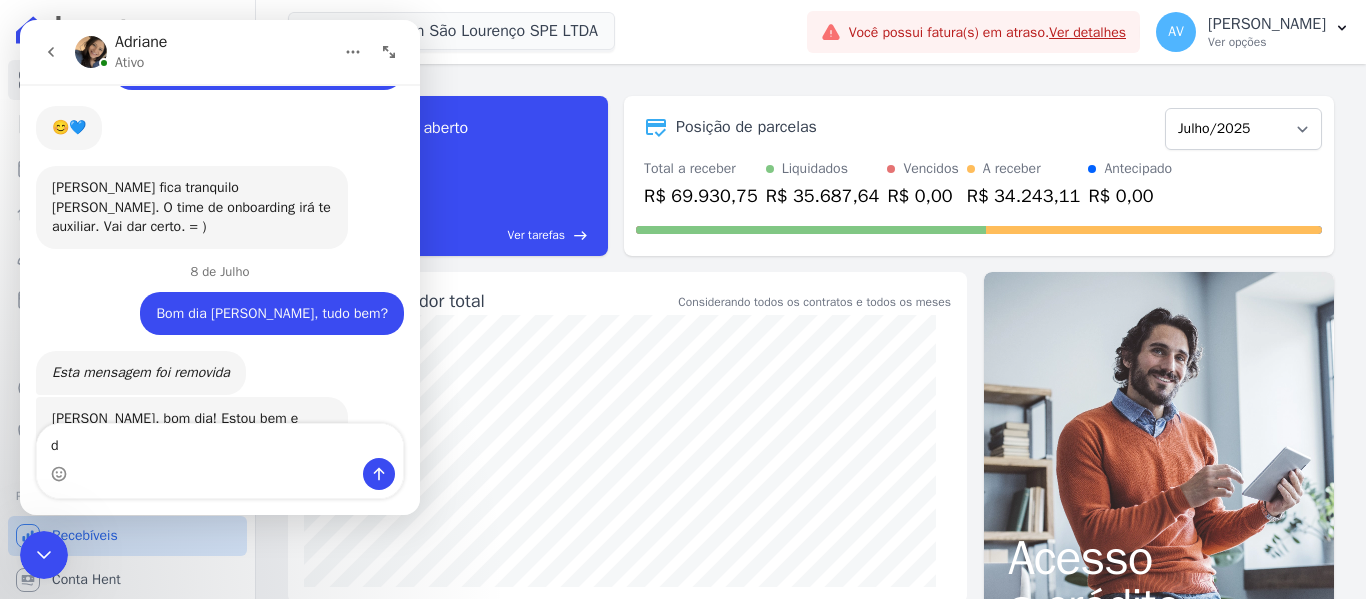 scroll, scrollTop: 2828, scrollLeft: 0, axis: vertical 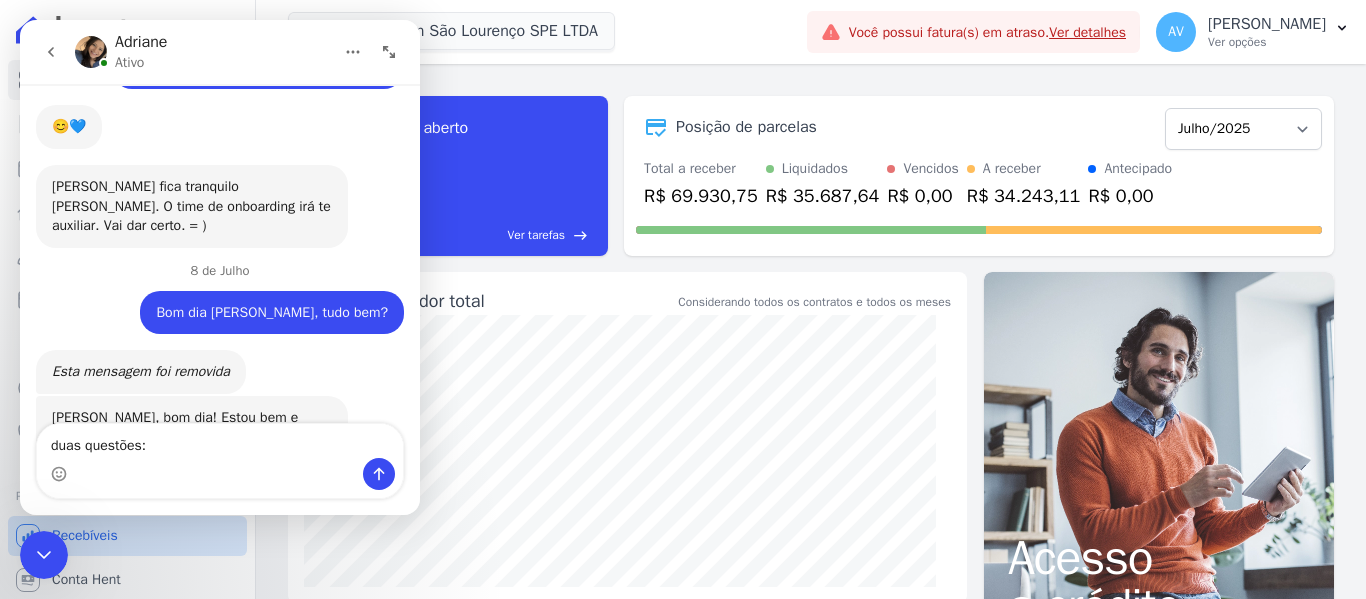 type on "duas questões" 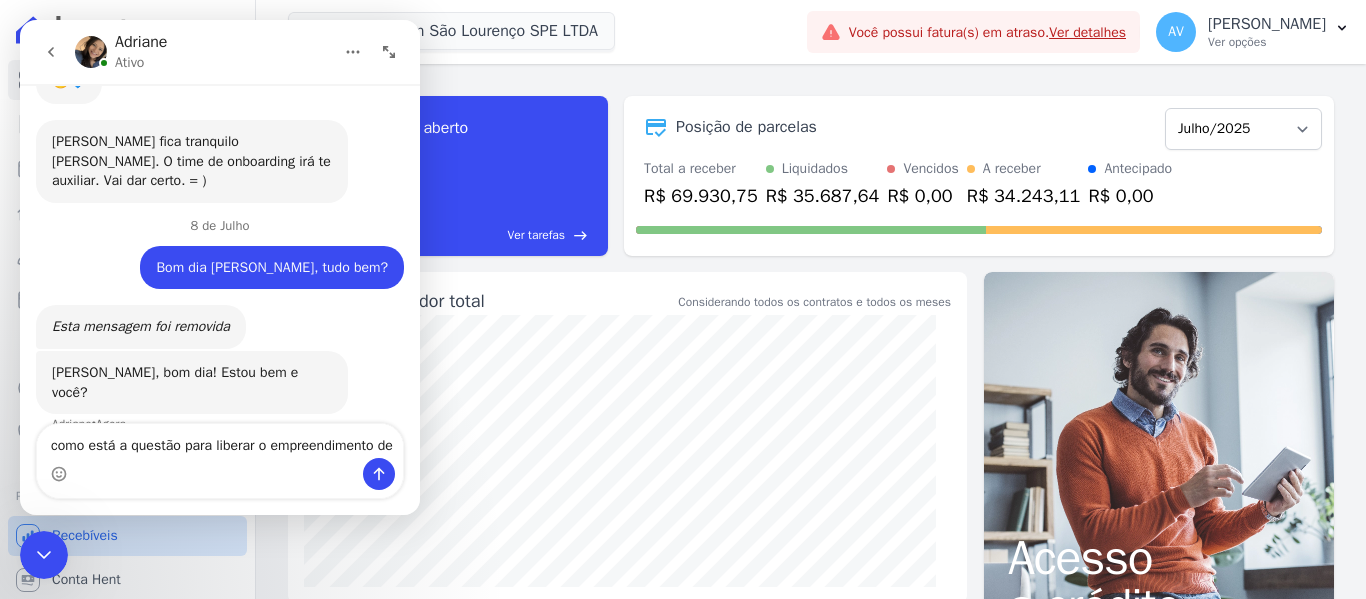 scroll, scrollTop: 2893, scrollLeft: 0, axis: vertical 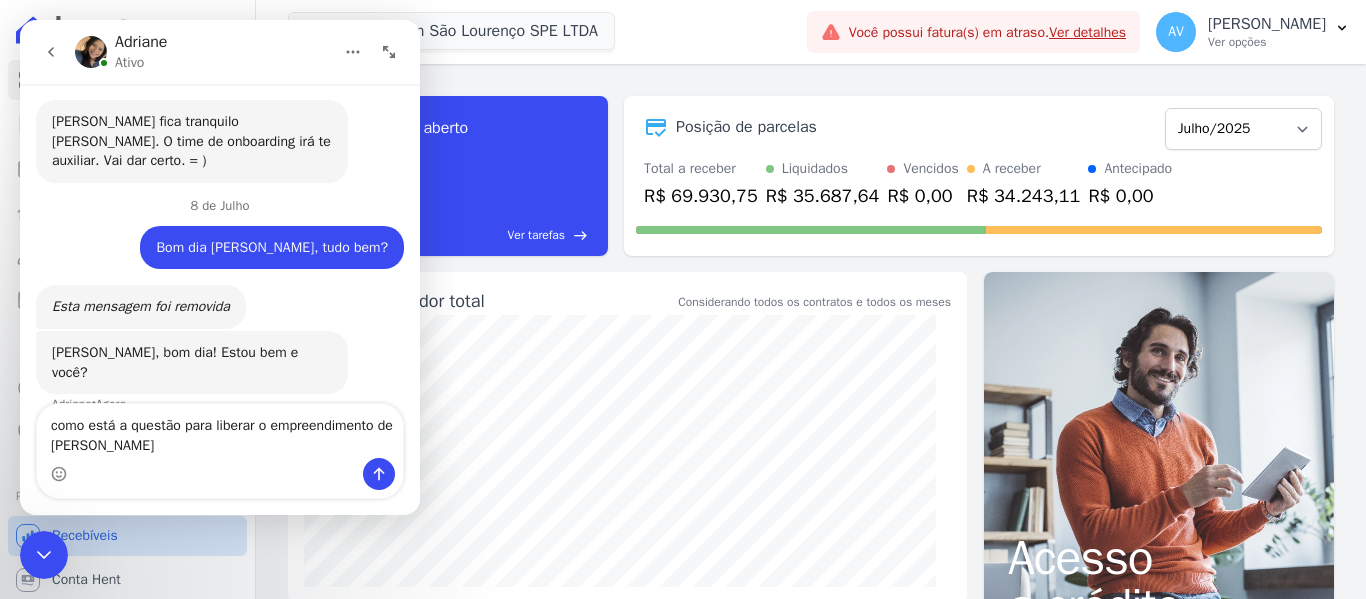 type on "como está a questão para liberar o empreendimento de Elói Mendes?" 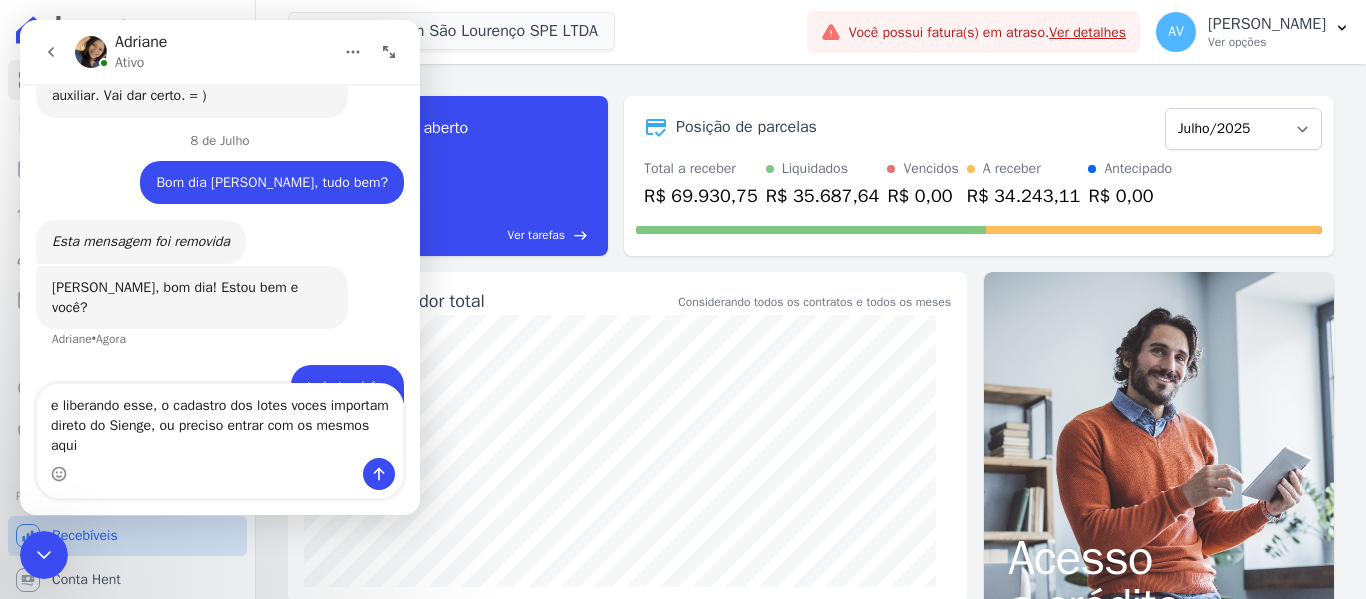 scroll, scrollTop: 2978, scrollLeft: 0, axis: vertical 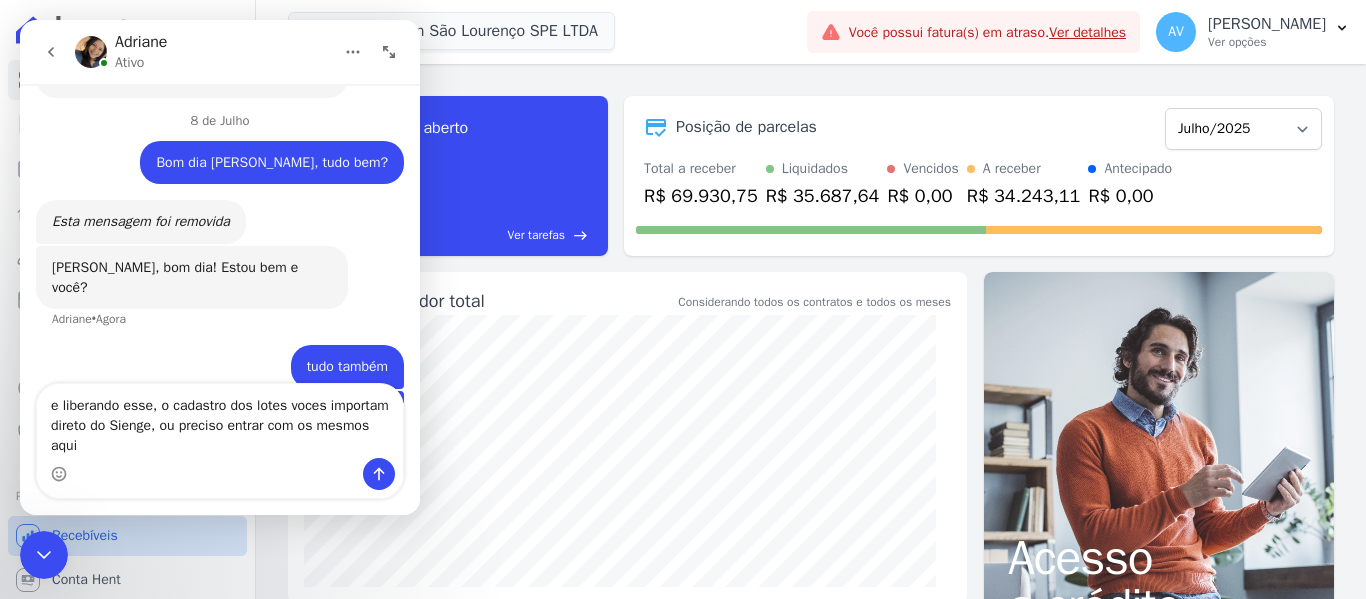 type on "e liberando esse, o cadastro dos lotes voces importam direto do Sienge, ou preciso entrar com os mesmos aqui?" 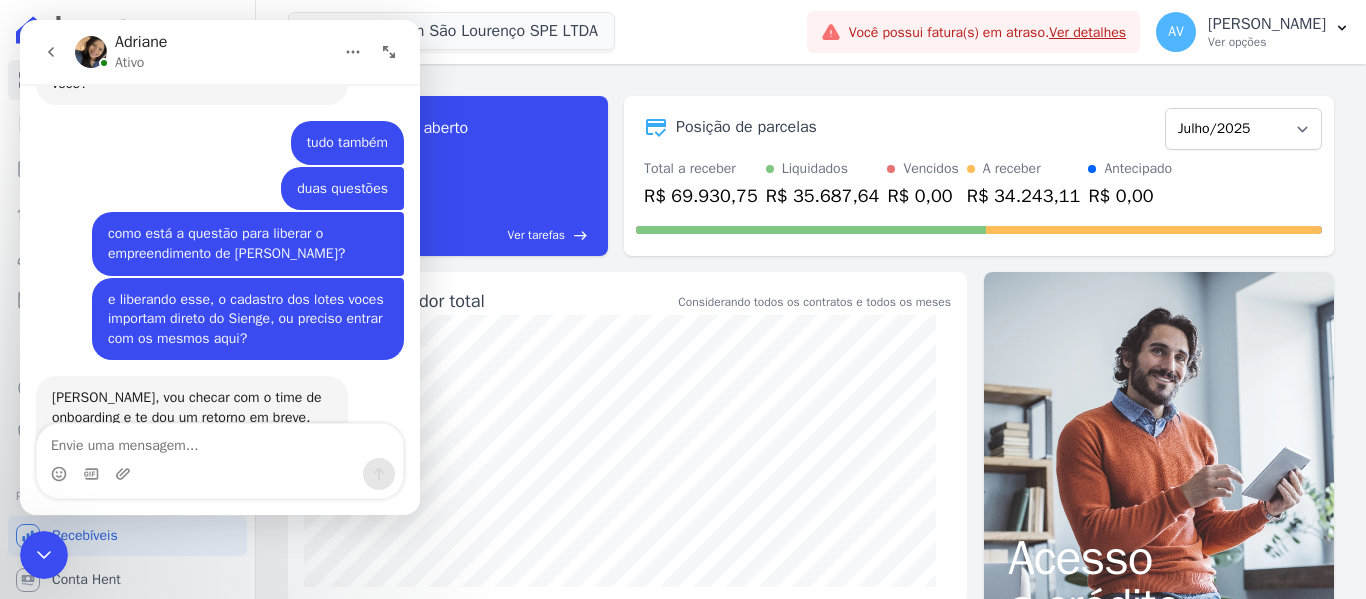 scroll, scrollTop: 3200, scrollLeft: 0, axis: vertical 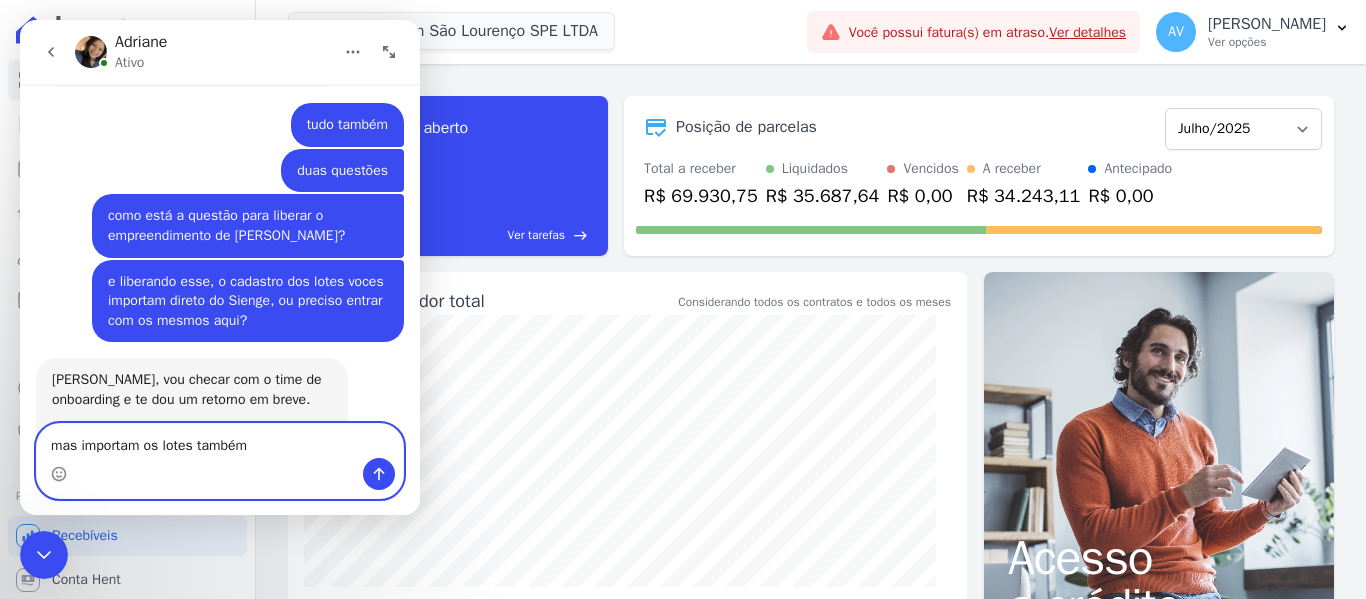 type on "mas importam os lotes também?" 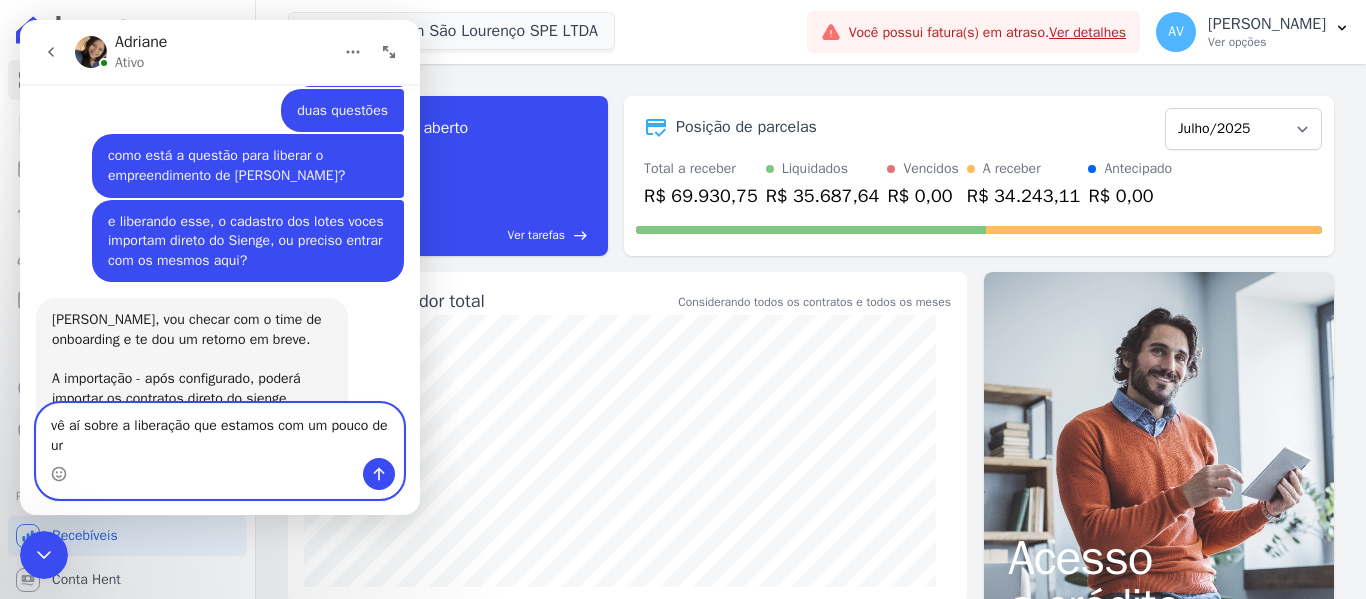 scroll, scrollTop: 3280, scrollLeft: 0, axis: vertical 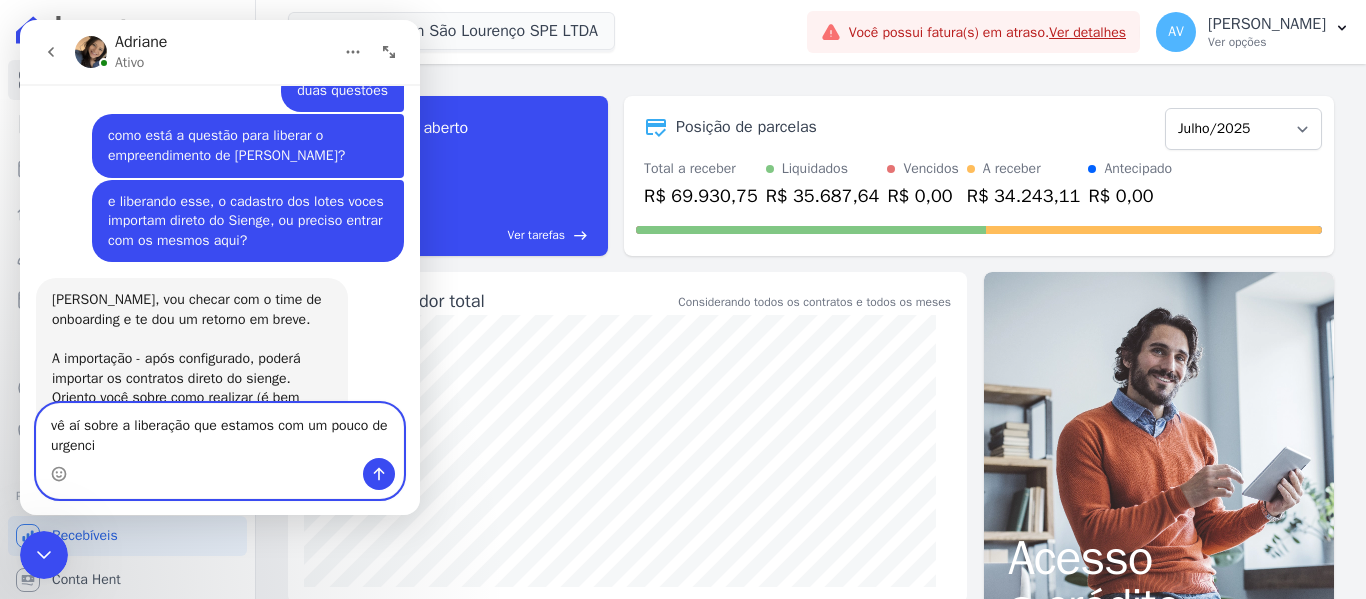 type on "vê aí sobre a liberação que estamos com um pouco de urgencia" 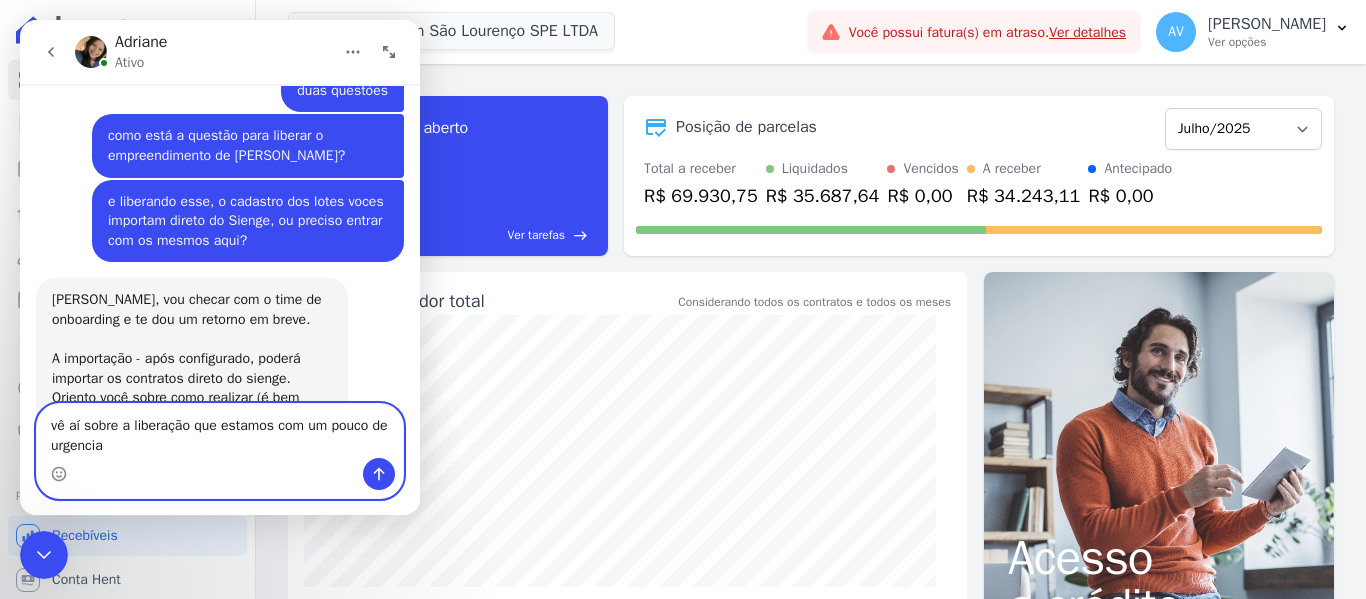 type 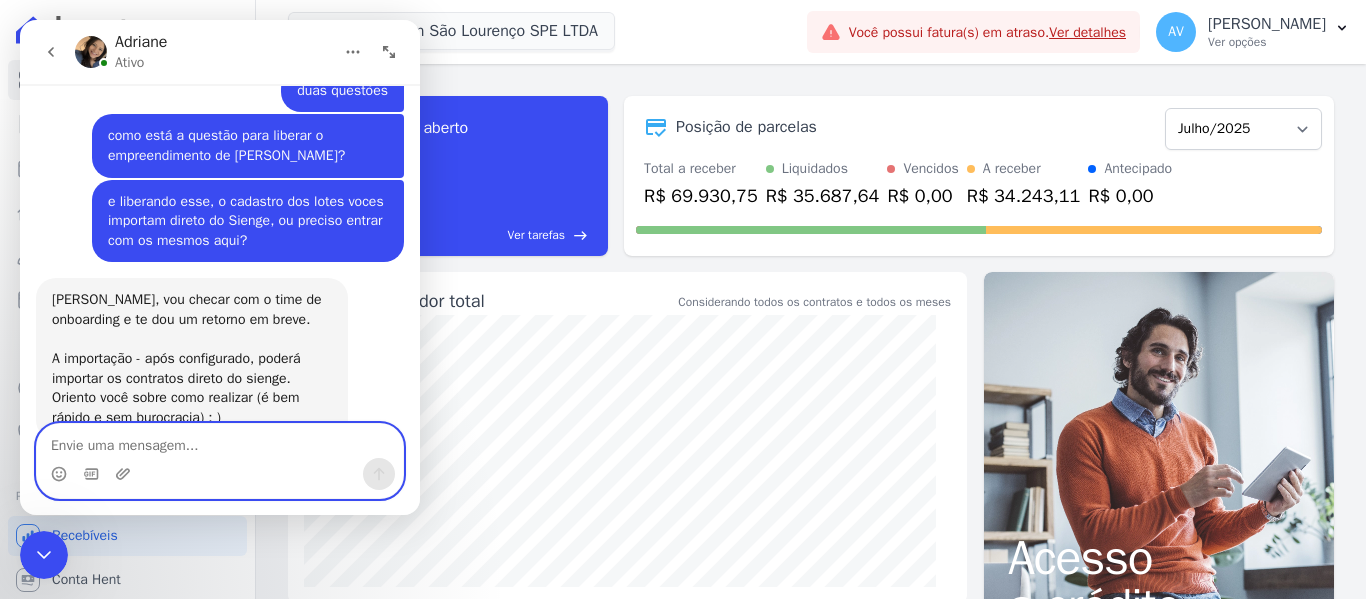 scroll, scrollTop: 3325, scrollLeft: 0, axis: vertical 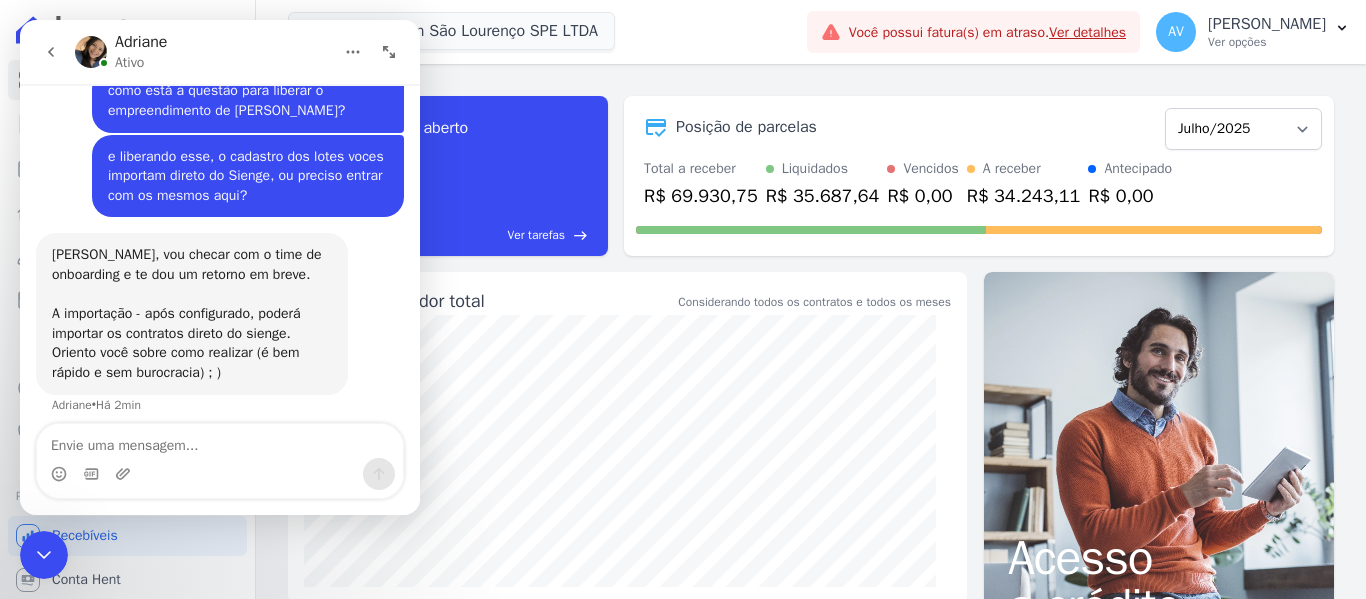 click at bounding box center [44, 555] 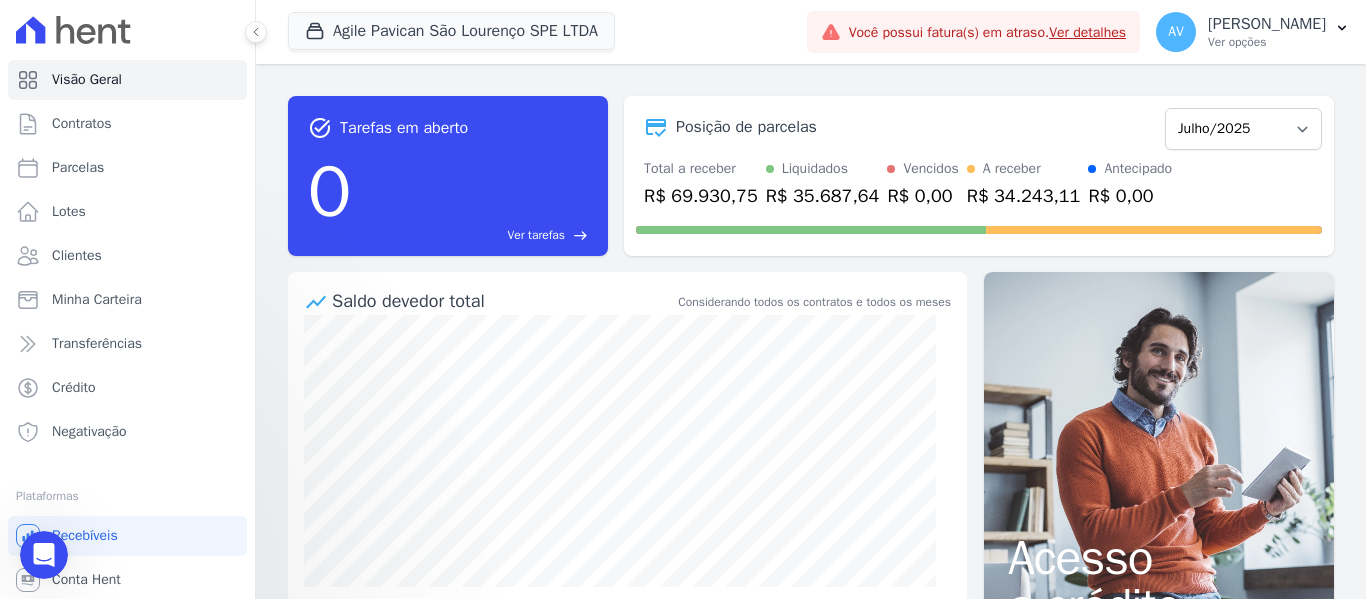 scroll, scrollTop: 0, scrollLeft: 0, axis: both 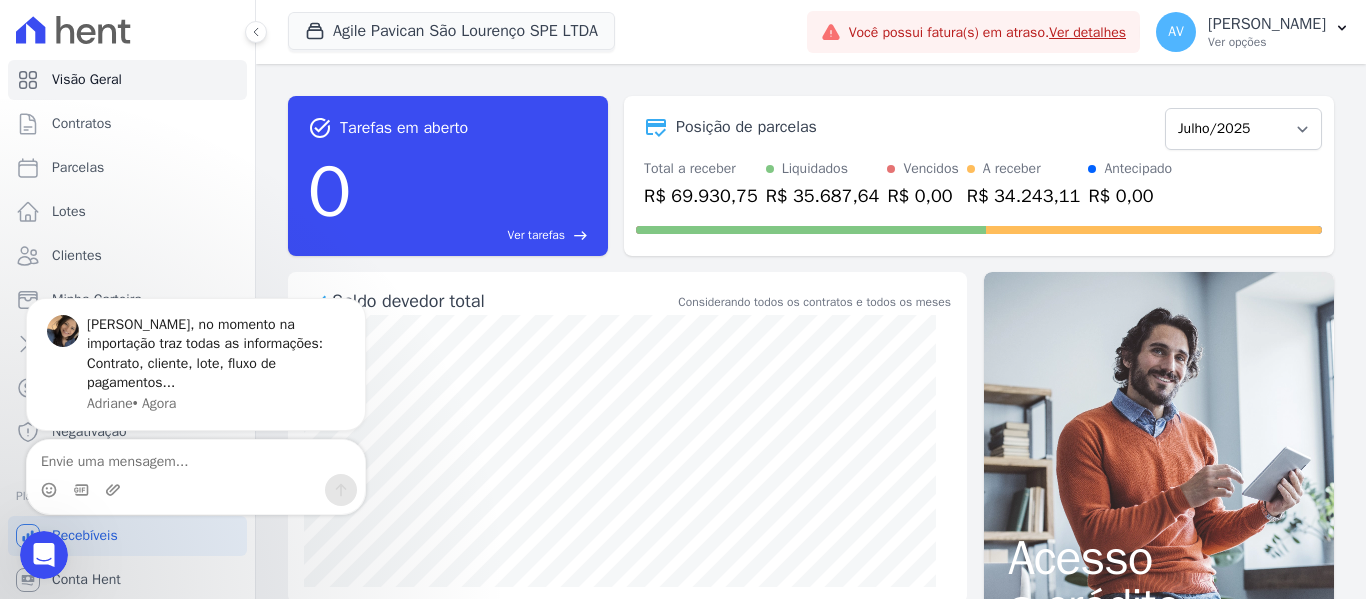 click 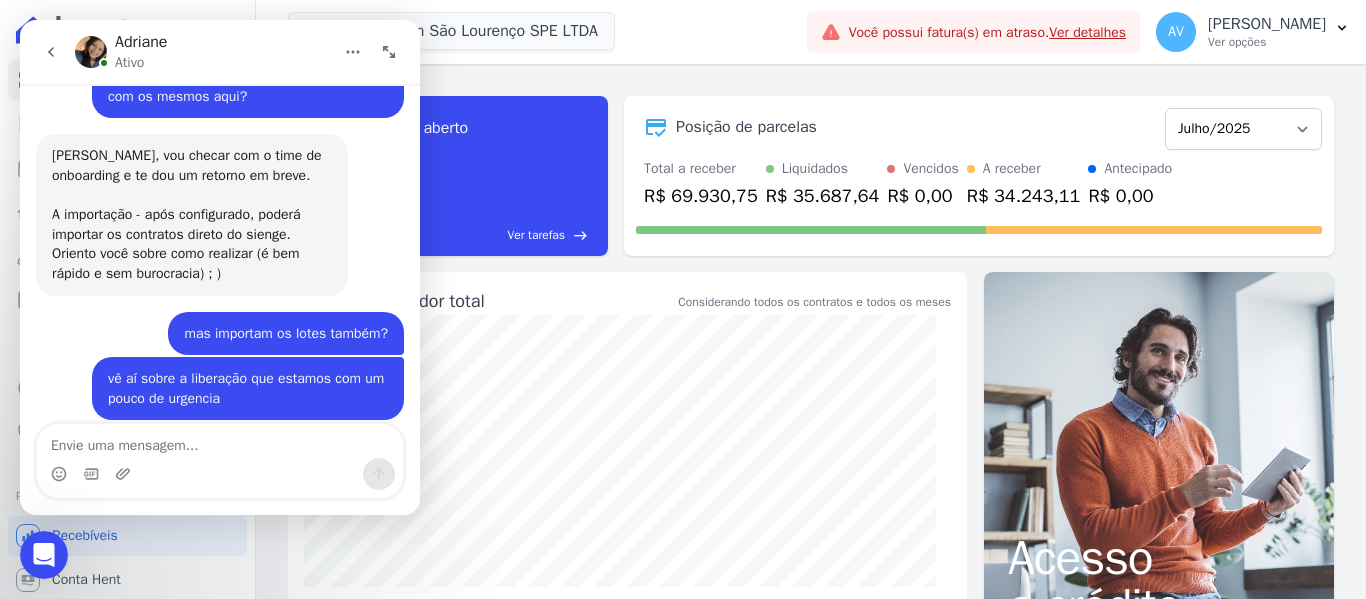 scroll, scrollTop: 0, scrollLeft: 0, axis: both 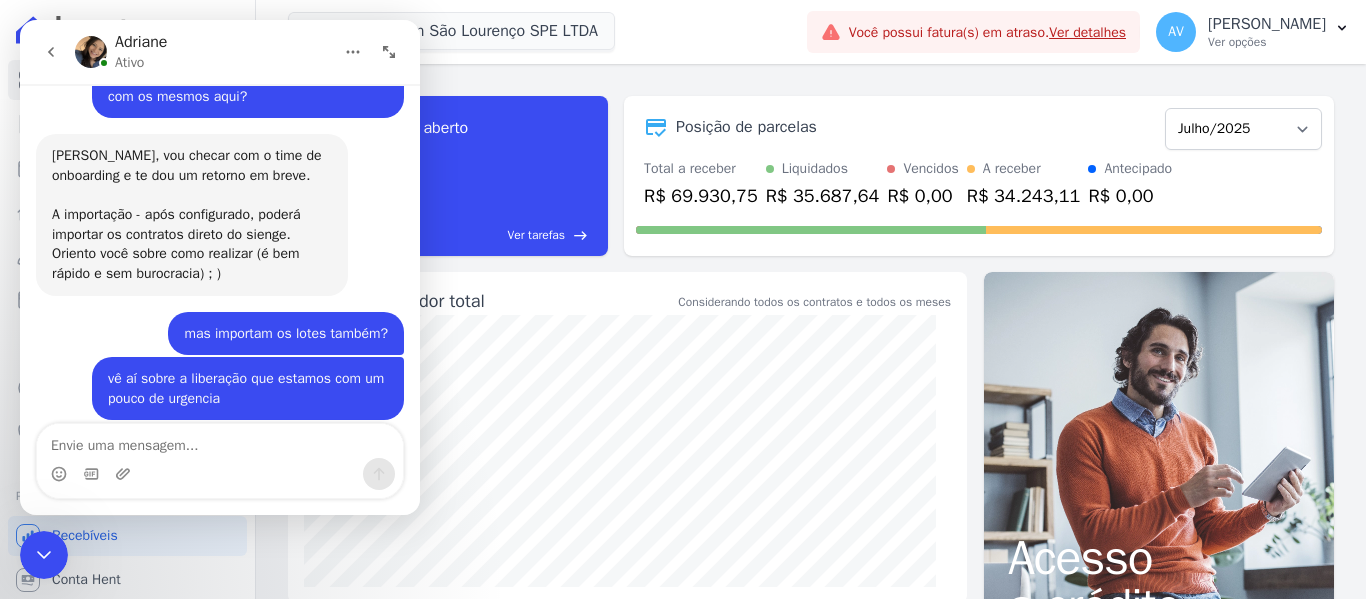 click at bounding box center [220, 441] 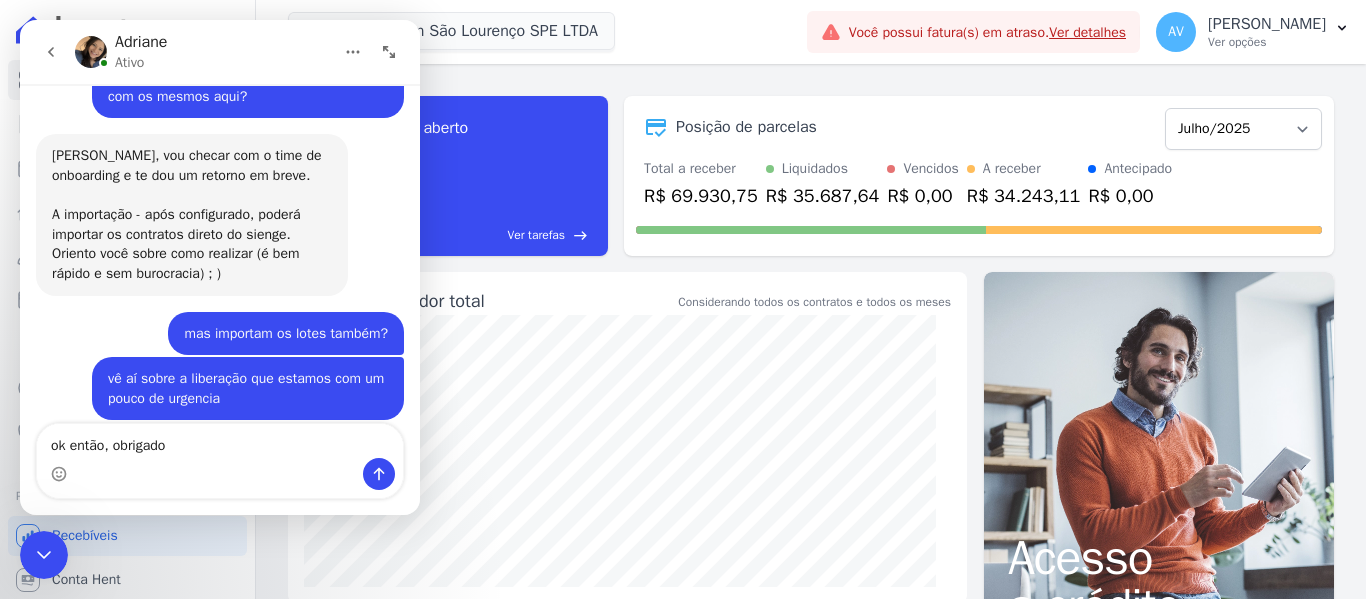 type on "ok então, obrigadoo" 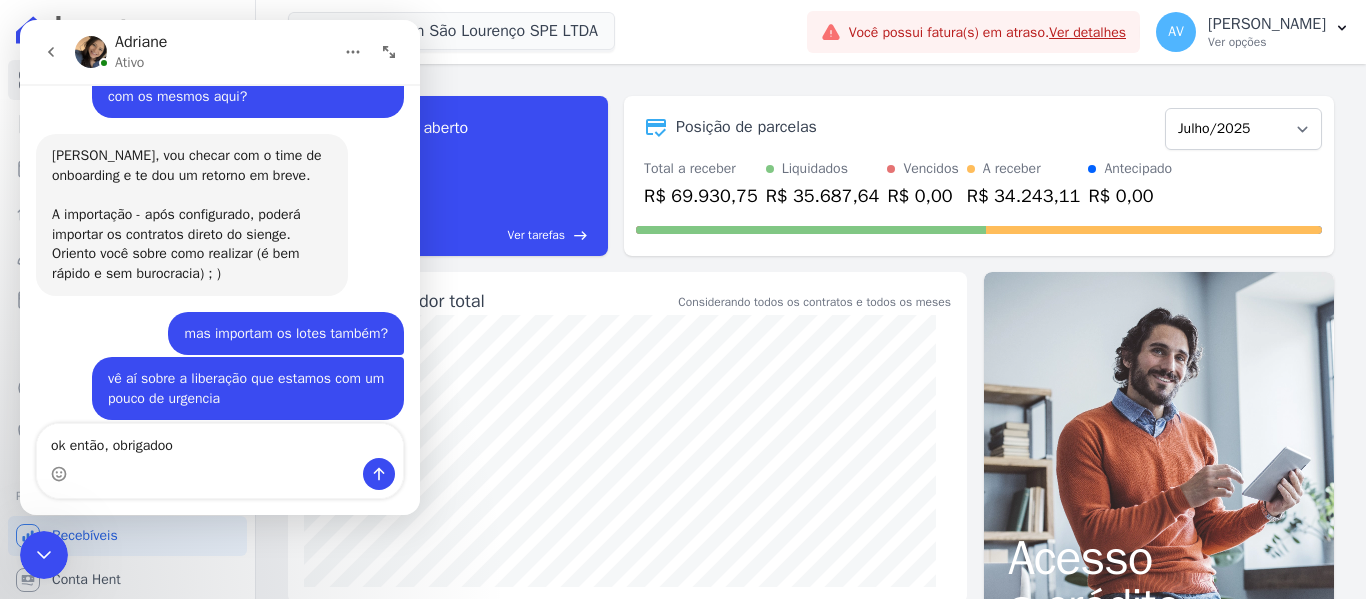 type 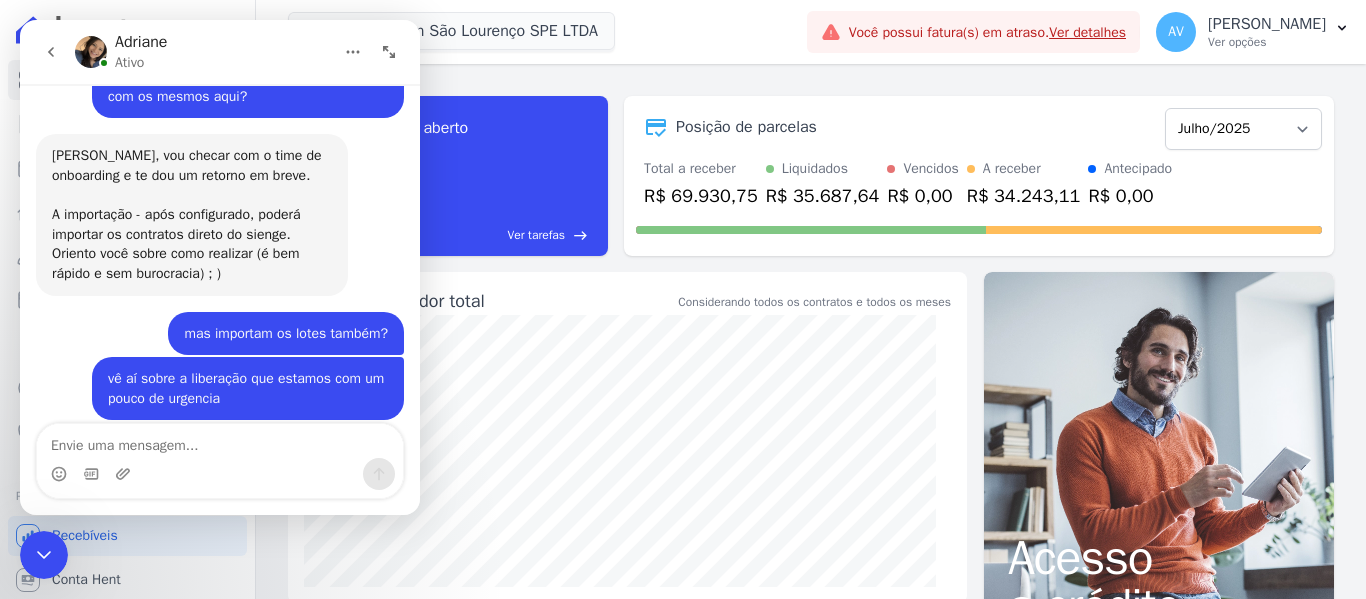 scroll, scrollTop: 3484, scrollLeft: 0, axis: vertical 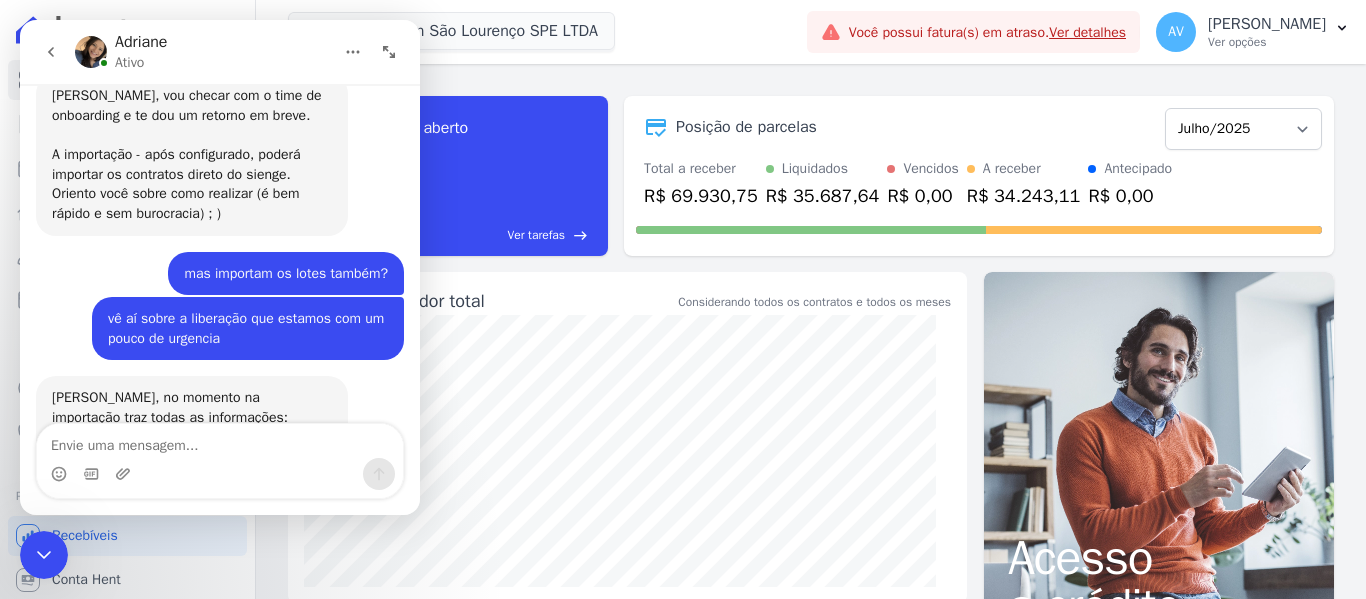 click at bounding box center [44, 555] 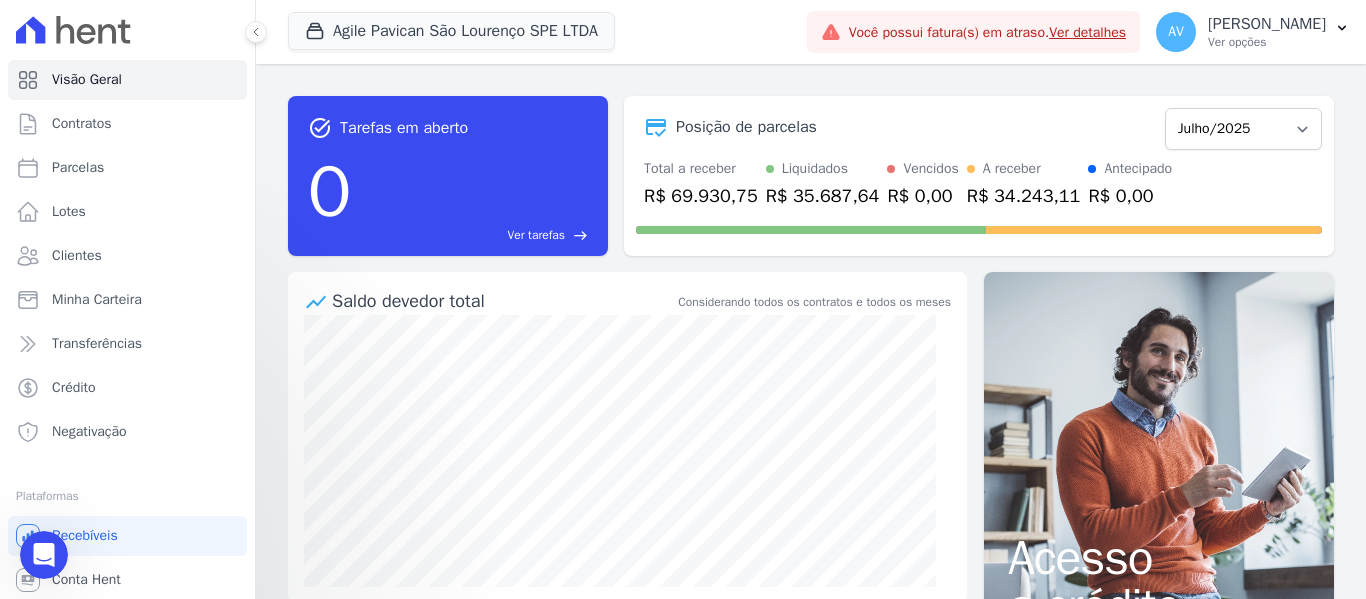 scroll, scrollTop: 505, scrollLeft: 0, axis: vertical 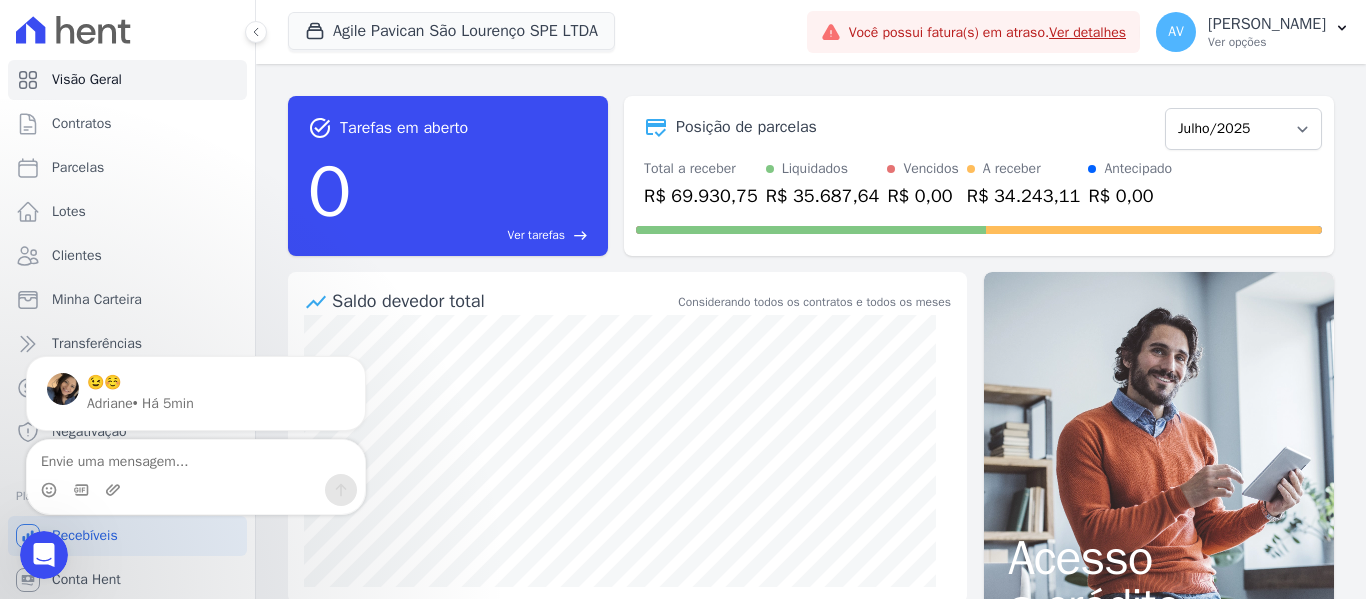 click 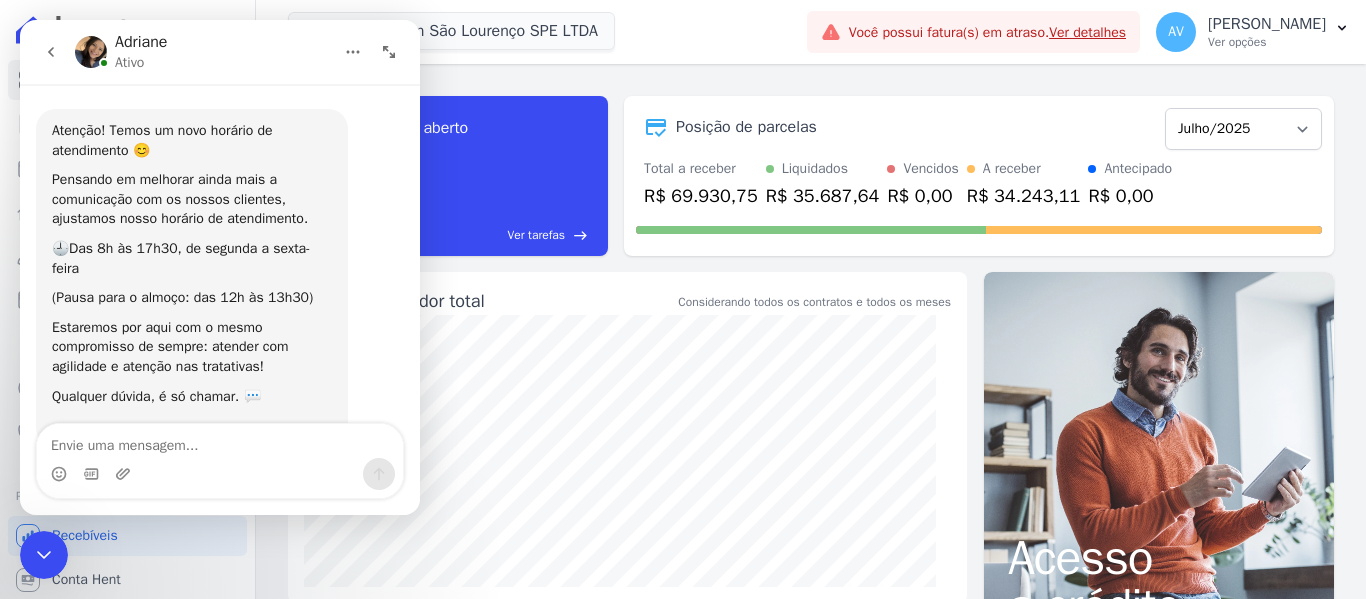 scroll, scrollTop: 3, scrollLeft: 0, axis: vertical 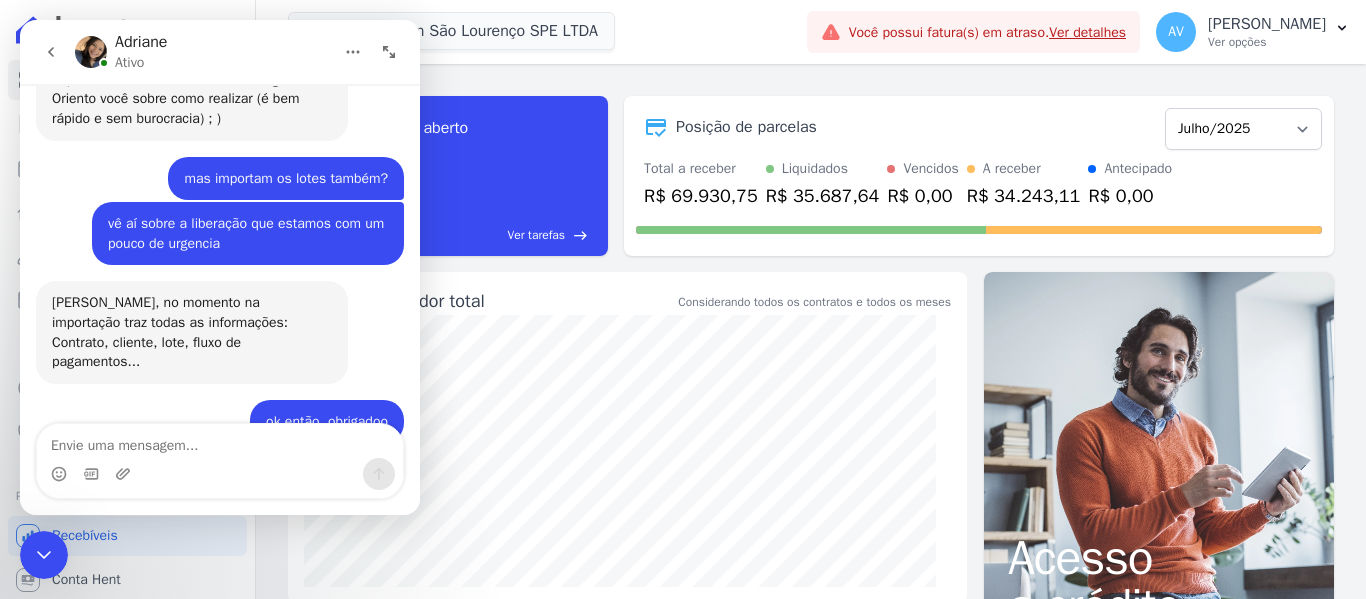click at bounding box center [44, 555] 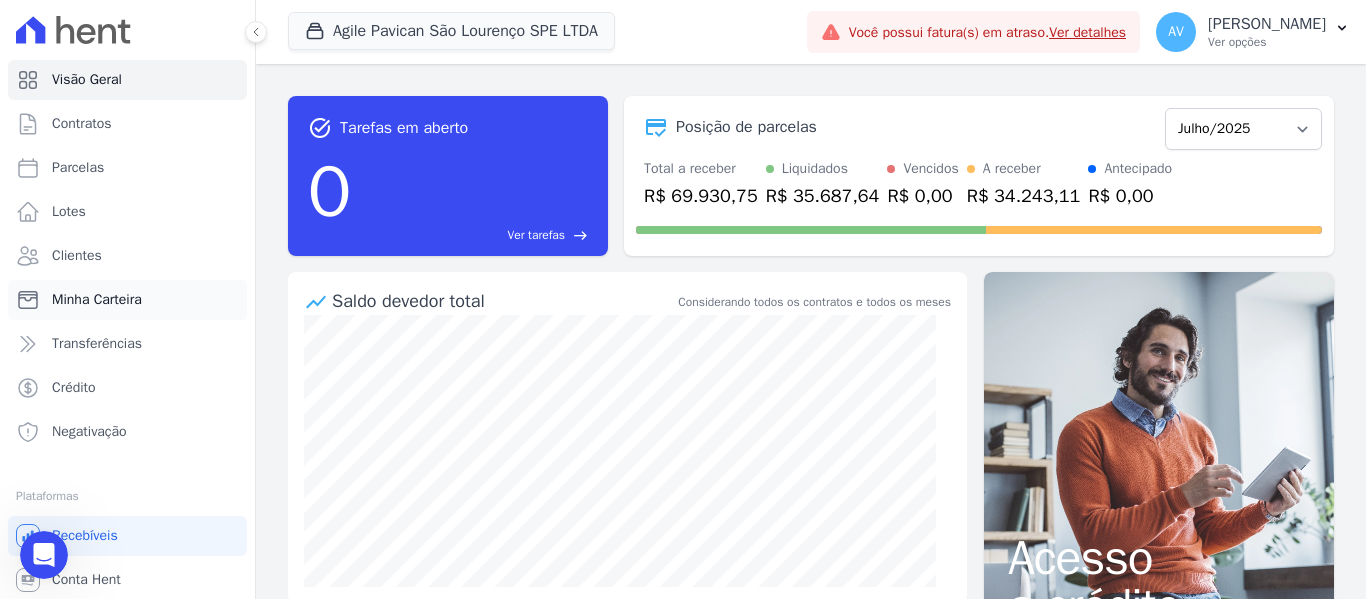 click on "Minha Carteira" at bounding box center [97, 300] 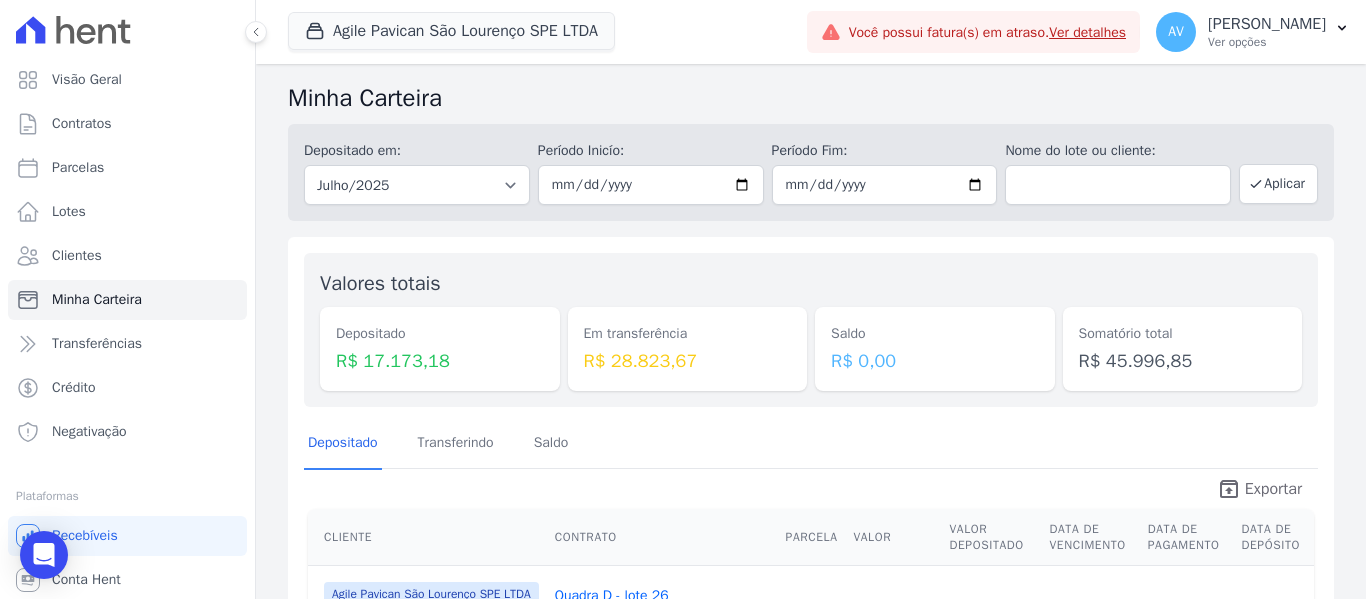 click on "unarchive
Exportar" at bounding box center [1259, 491] 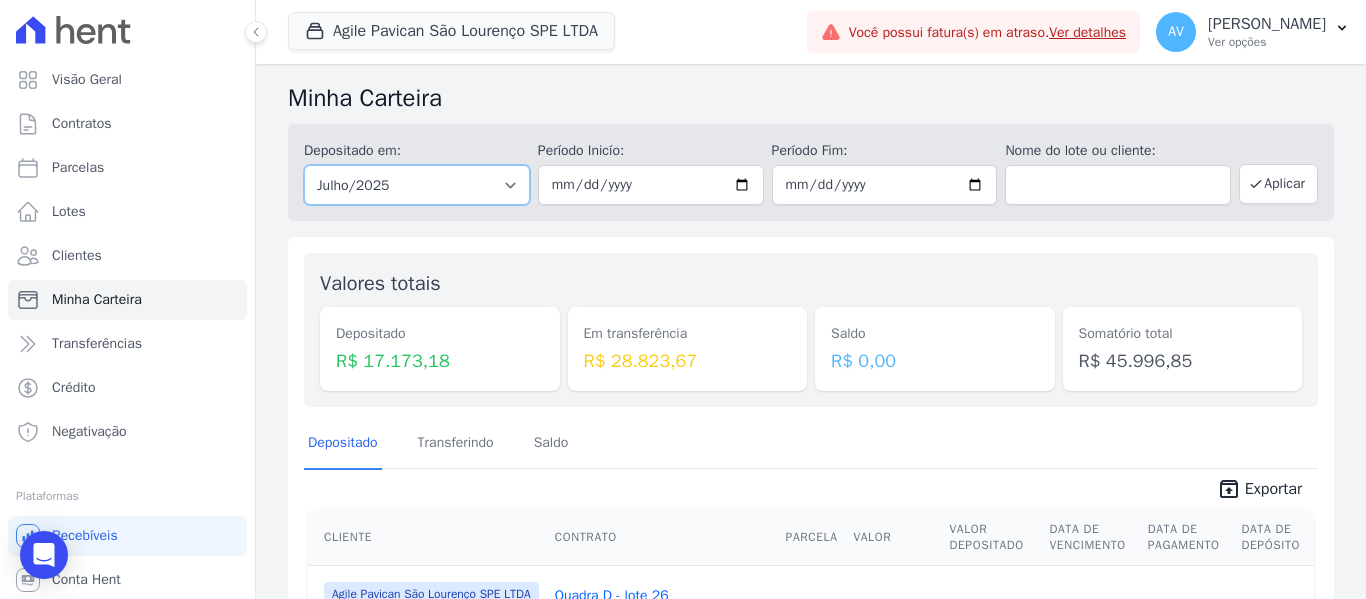 click on "Todos os meses
Janeiro/2022
Fevereiro/2022
Março/2022
Abril/2022
Maio/2022
Junho/2022
Julho/2022
Agosto/2022
Setembro/2022
Outubro/2022
Novembro/2022
Dezembro/2022
Janeiro/2023
Fevereiro/2023
Março/2023
Abril/2023
Maio/2023
Junho/2023
Julho/2023
Agosto/2023
Setembro/2023
Outubro/2023
Novembro/2023
Dezembro/2023
Janeiro/2024
Fevereiro/2024
Março/2024
Abril/2024
Maio/2024
Junho/2024
Julho/2024
Agosto/2024
Setembro/2024
Outubro/2024
Novembro/2024
Dezembro/2024
Janeiro/2025
Fevereiro/2025
Março/2025
Abril/2025
Maio/2025
Junho/2025
Julho/2025
Agosto/2025
Setembro/2025
Outubro/2025
Novembro/2025
Dezembro/2025
Janeiro/2026
Fevereiro/2026
Março/2026
Abril/2026
Maio/2026
Junho/2026
Julho/2026
Agosto/2026
Setembro/2026
Outubro/2026
Novembro/2026
Dezembro/2026
Janeiro/2027
Fevereiro/2027
Março/2027
Abril/2027
Maio/2027
Junho/2027
Julho/2027
Agosto/2027
Setembro/2027" at bounding box center (417, 185) 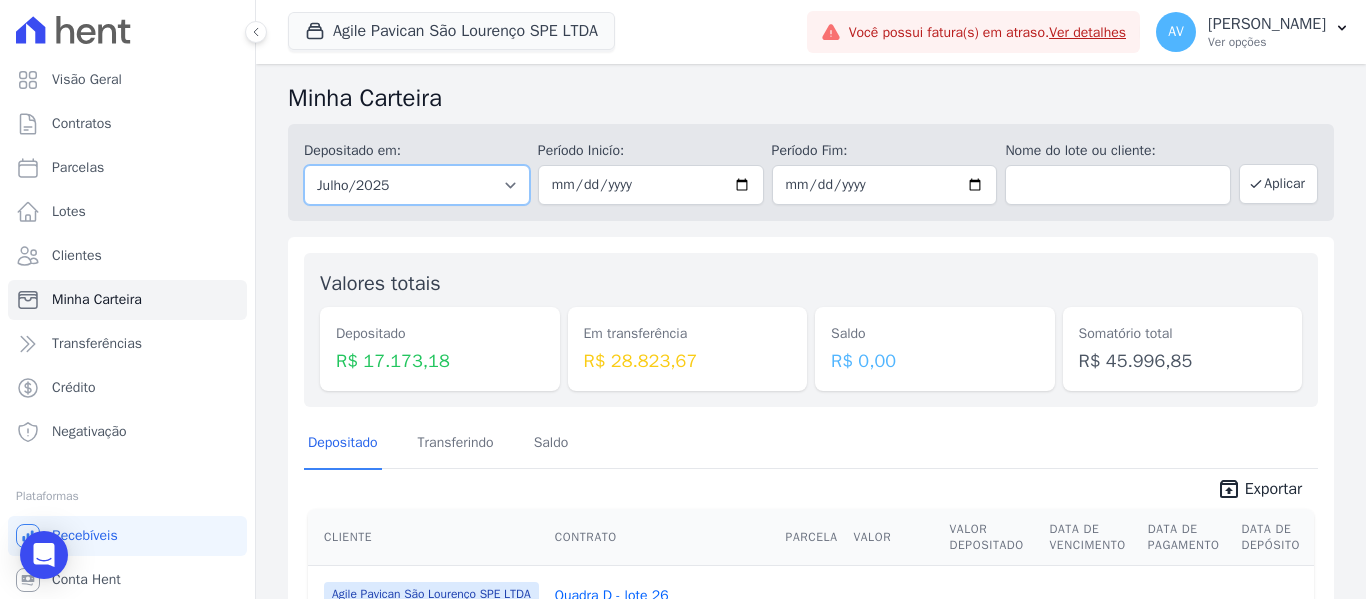 select on "06/2025" 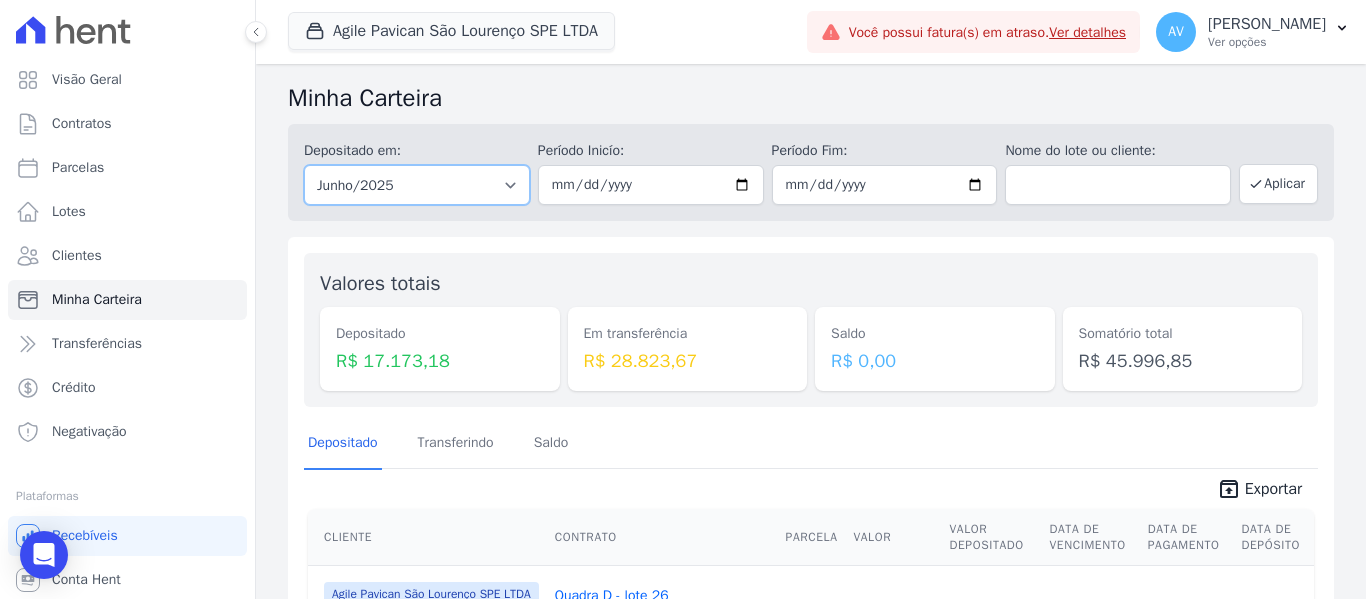 click on "Todos os meses
Janeiro/2022
Fevereiro/2022
Março/2022
Abril/2022
Maio/2022
Junho/2022
Julho/2022
Agosto/2022
Setembro/2022
Outubro/2022
Novembro/2022
Dezembro/2022
Janeiro/2023
Fevereiro/2023
Março/2023
Abril/2023
Maio/2023
Junho/2023
Julho/2023
Agosto/2023
Setembro/2023
Outubro/2023
Novembro/2023
Dezembro/2023
Janeiro/2024
Fevereiro/2024
Março/2024
Abril/2024
Maio/2024
Junho/2024
Julho/2024
Agosto/2024
Setembro/2024
Outubro/2024
Novembro/2024
Dezembro/2024
Janeiro/2025
Fevereiro/2025
Março/2025
Abril/2025
Maio/2025
Junho/2025
Julho/2025
Agosto/2025
Setembro/2025
Outubro/2025
Novembro/2025
Dezembro/2025
Janeiro/2026
Fevereiro/2026
Março/2026
Abril/2026
Maio/2026
Junho/2026
Julho/2026
Agosto/2026
Setembro/2026
Outubro/2026
Novembro/2026
Dezembro/2026
Janeiro/2027
Fevereiro/2027
Março/2027
Abril/2027
Maio/2027
Junho/2027
Julho/2027
Agosto/2027
Setembro/2027" at bounding box center (417, 185) 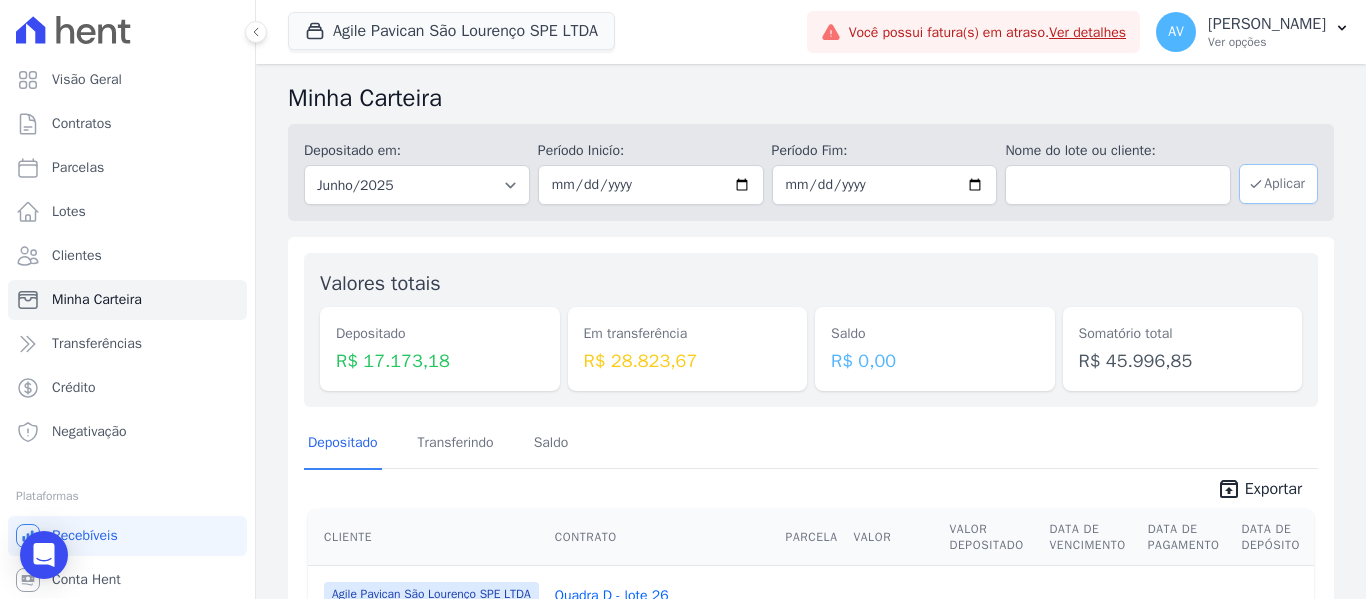 click on "Aplicar" at bounding box center (1278, 184) 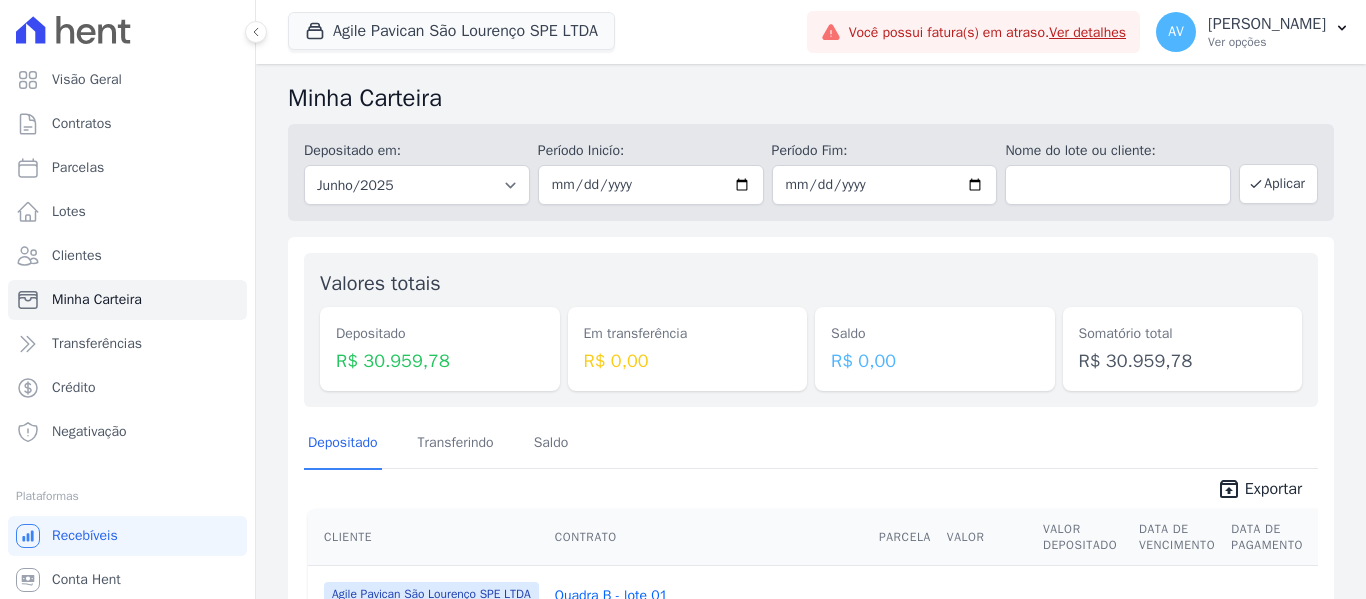 scroll, scrollTop: 0, scrollLeft: 0, axis: both 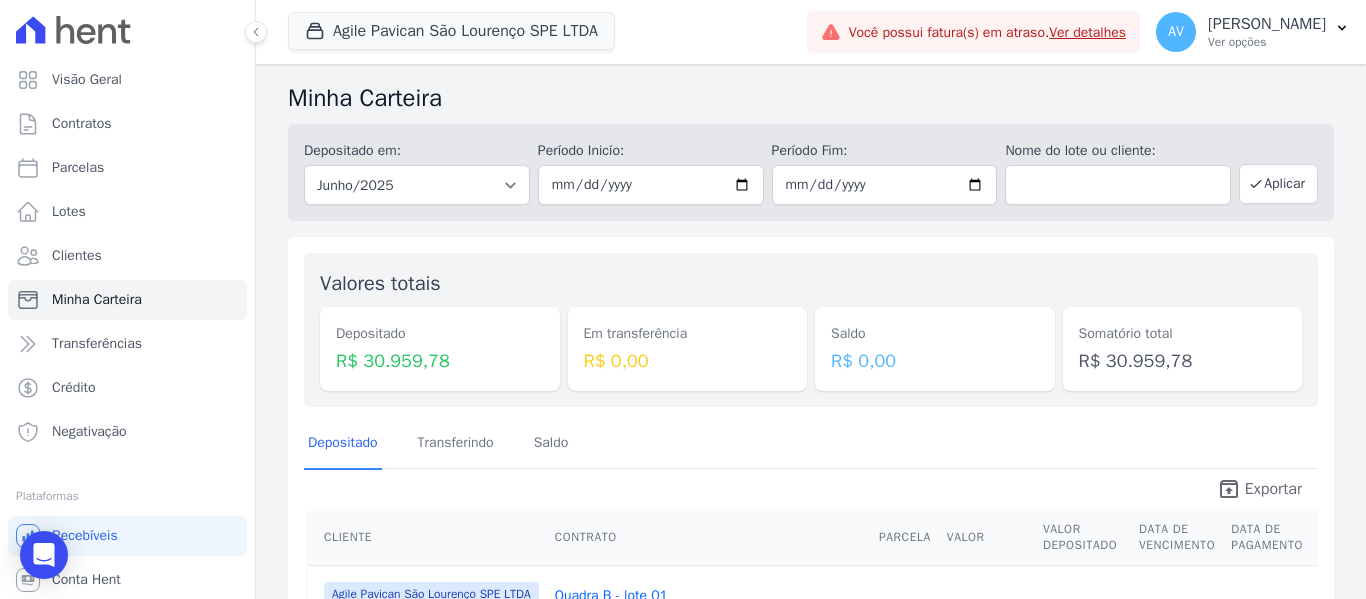 click on "Exportar" at bounding box center (1273, 489) 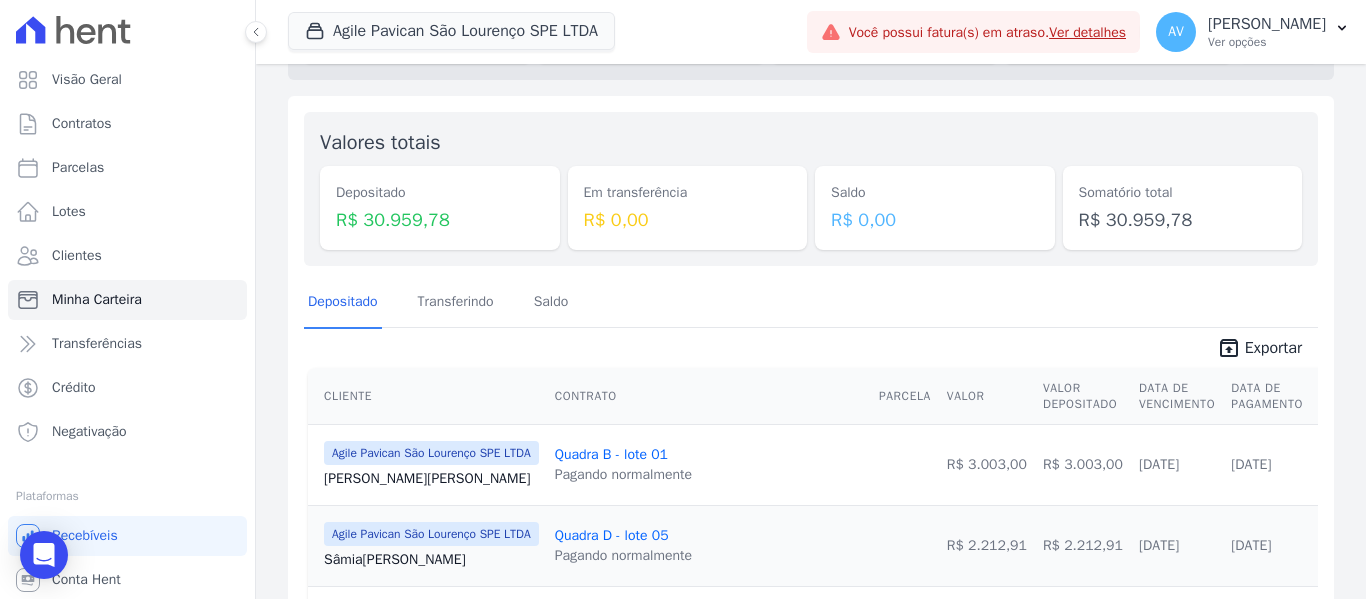 scroll, scrollTop: 0, scrollLeft: 0, axis: both 